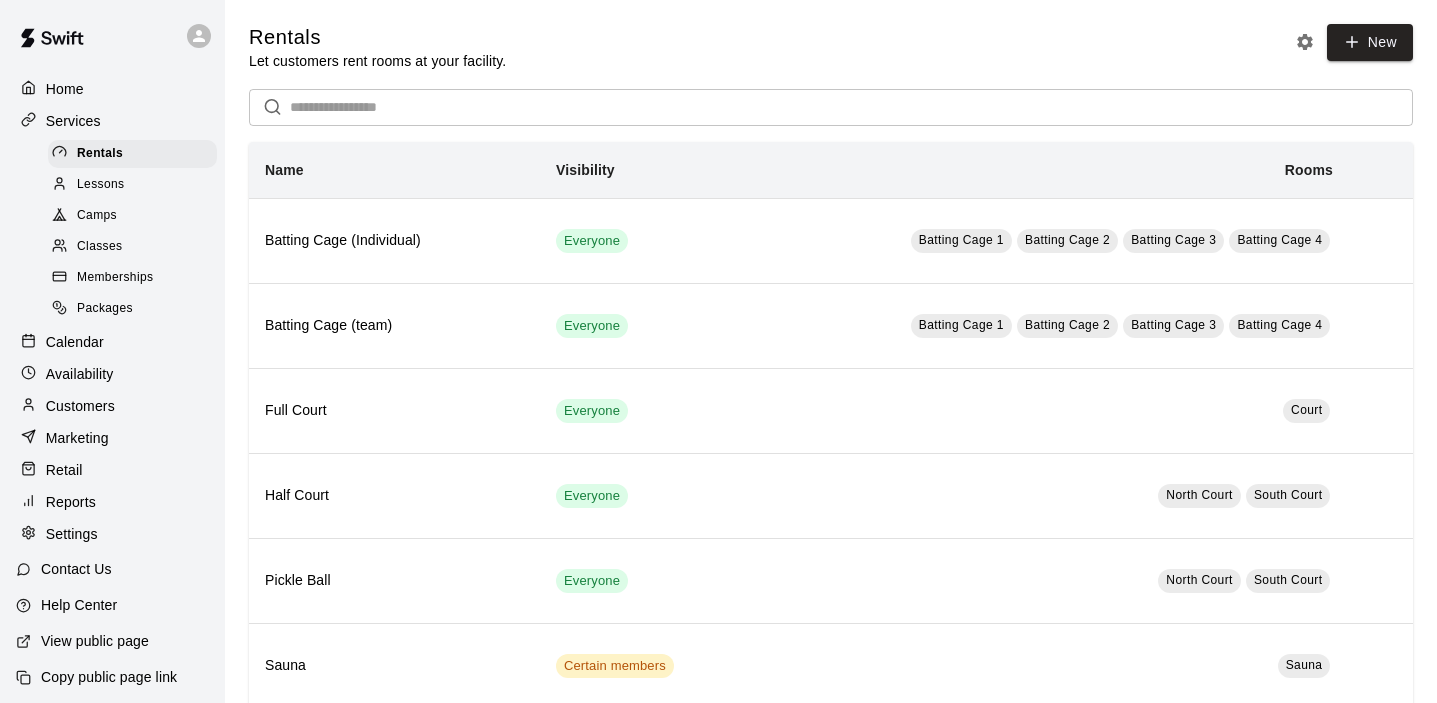scroll, scrollTop: 0, scrollLeft: 0, axis: both 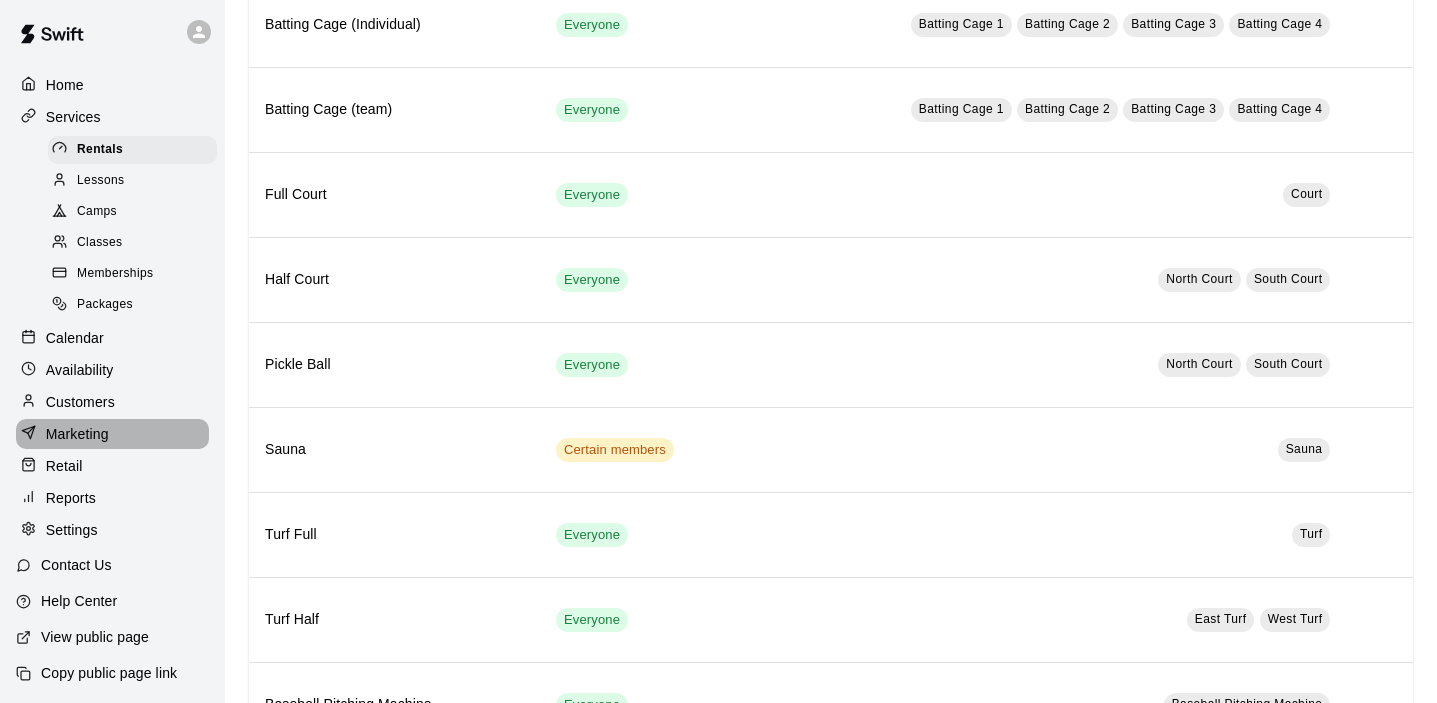 click on "Marketing" at bounding box center [77, 434] 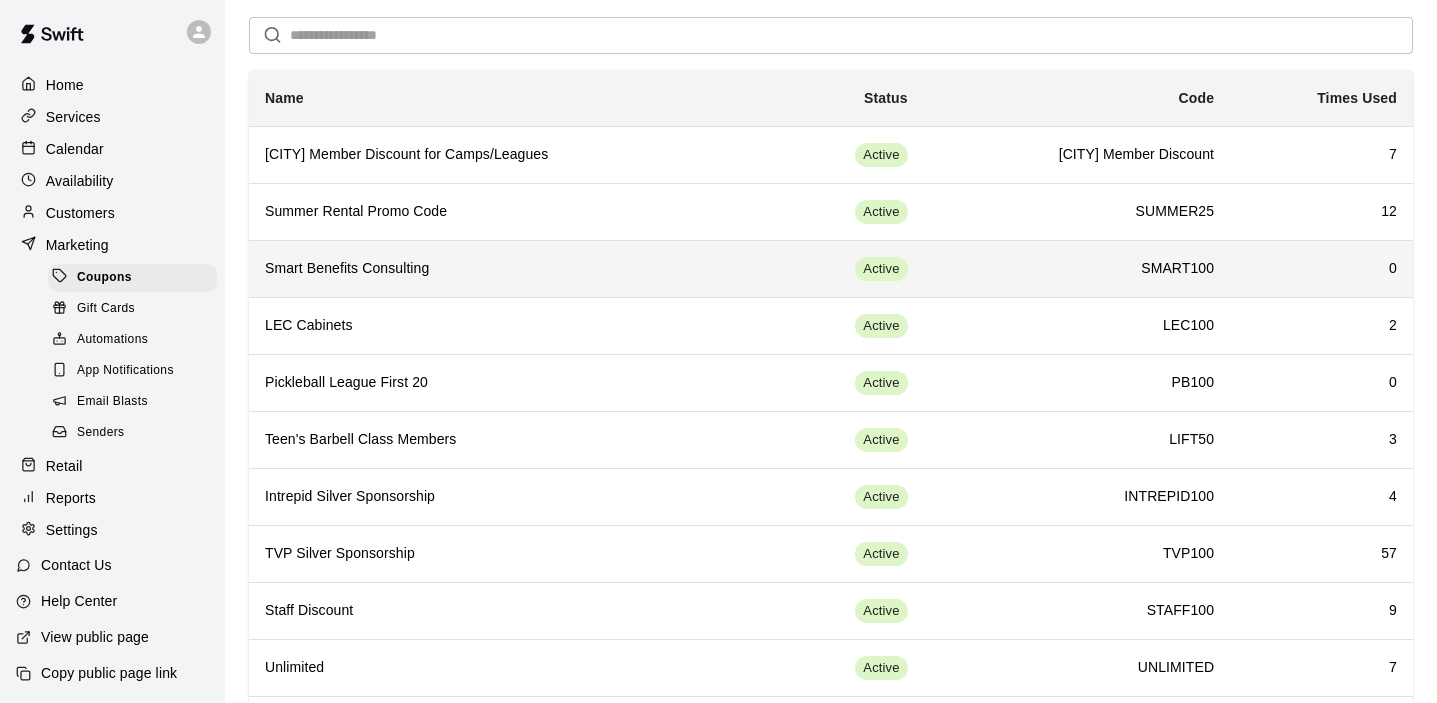 scroll, scrollTop: 0, scrollLeft: 0, axis: both 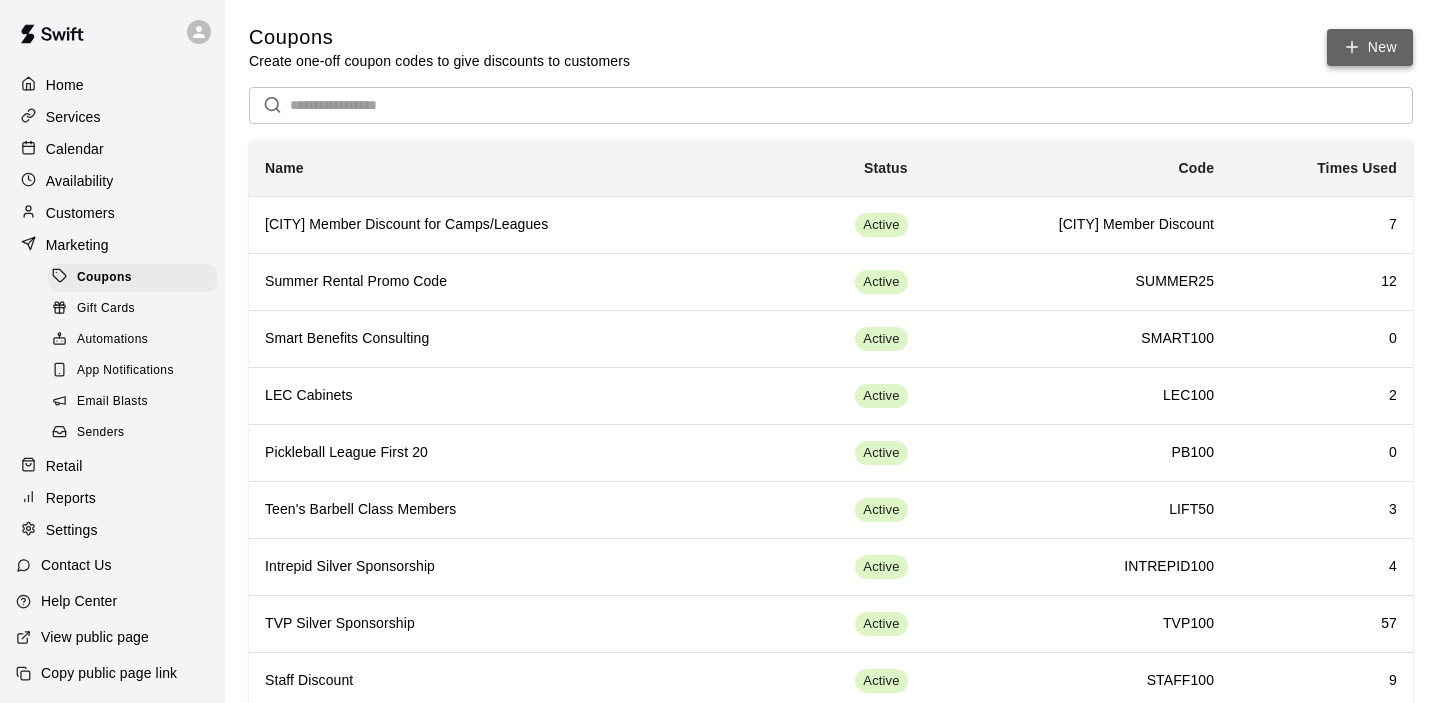 click 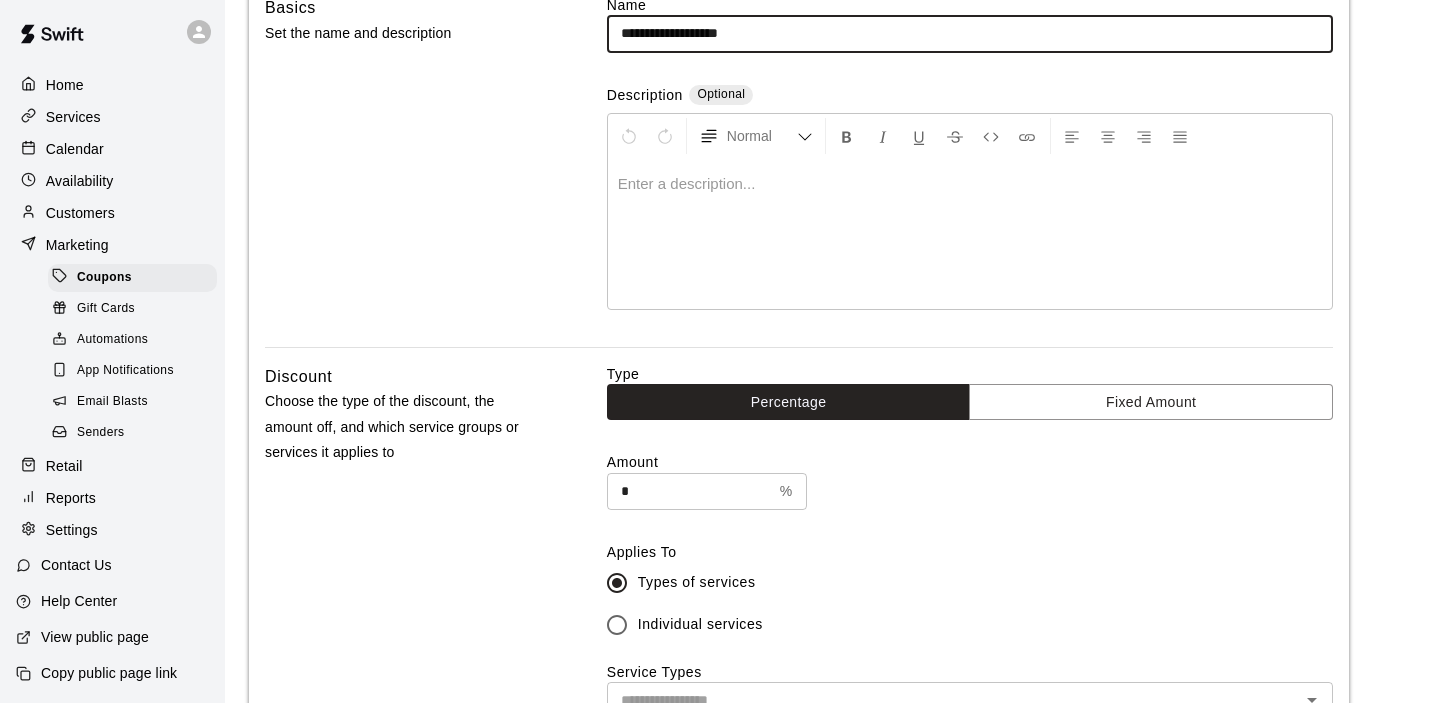 scroll, scrollTop: 186, scrollLeft: 0, axis: vertical 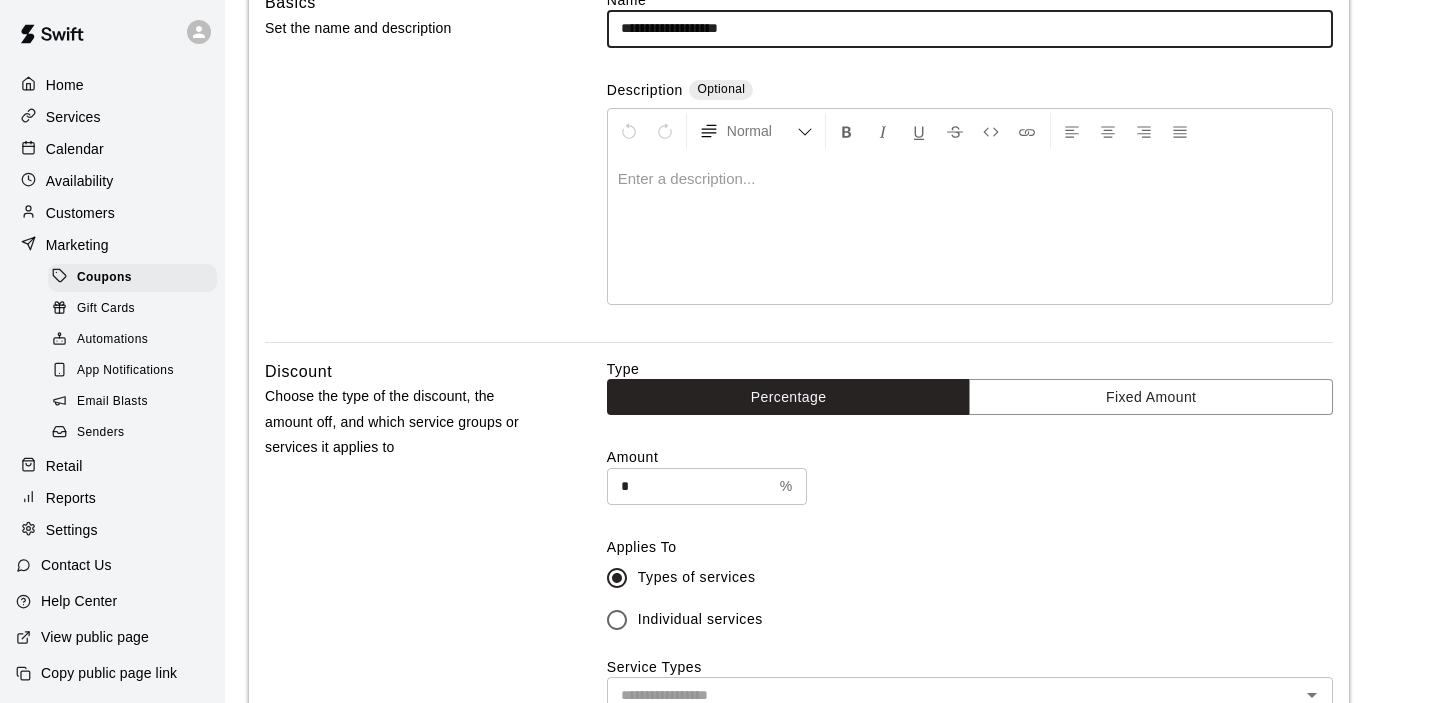 type on "**********" 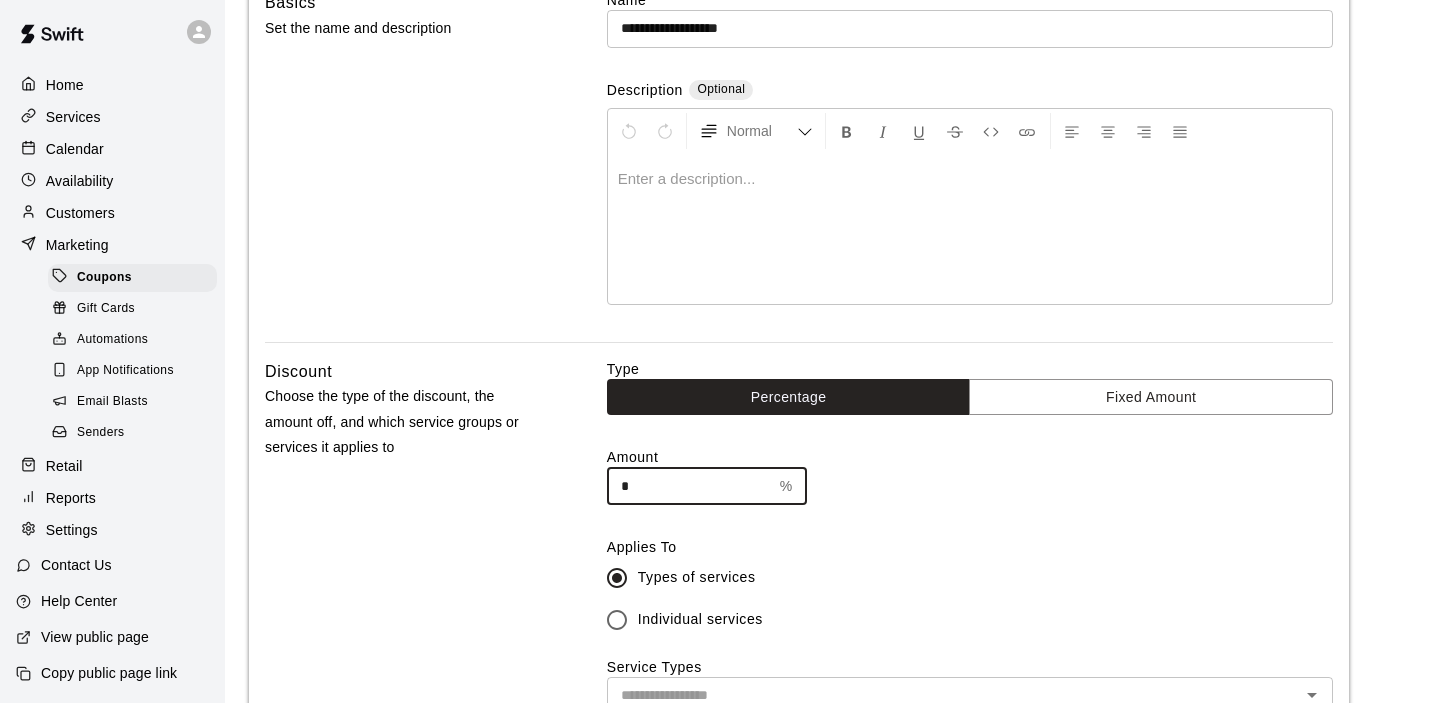 click on "*" at bounding box center (689, 486) 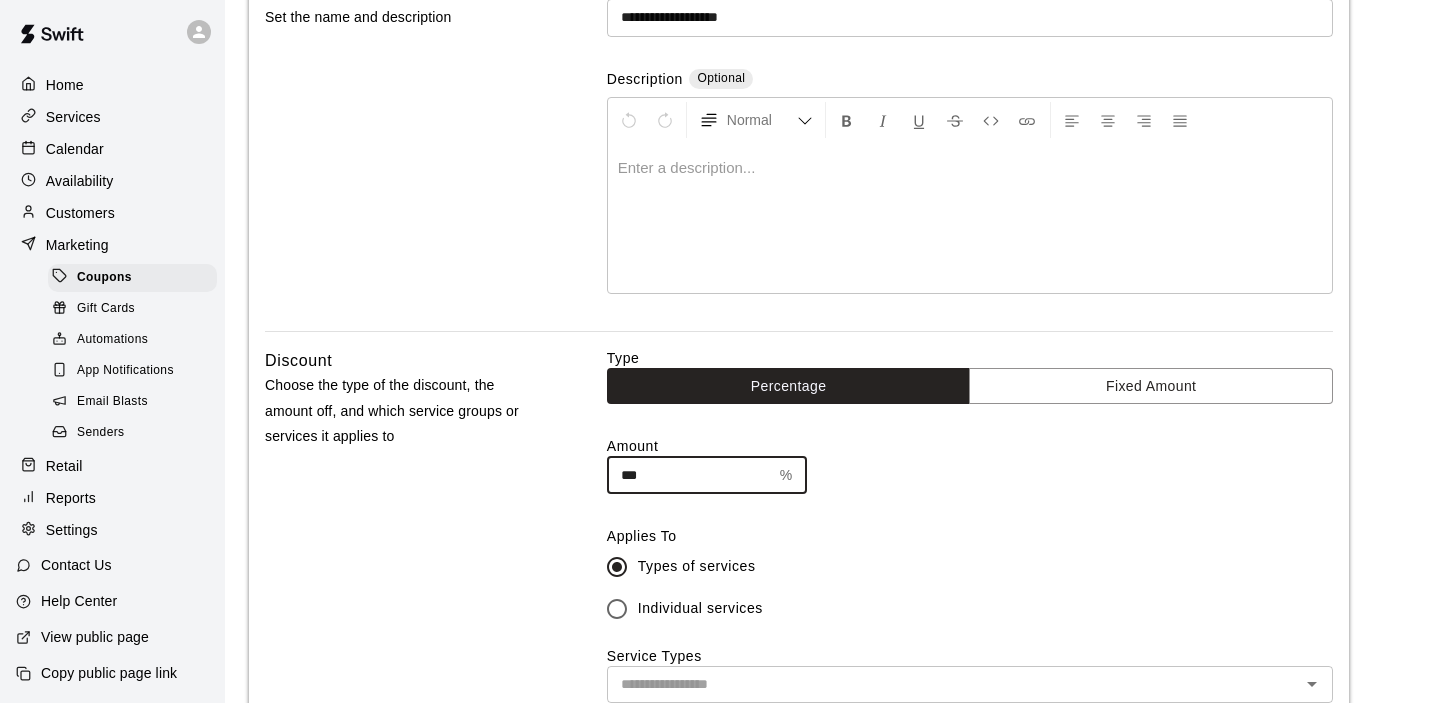 scroll, scrollTop: 208, scrollLeft: 0, axis: vertical 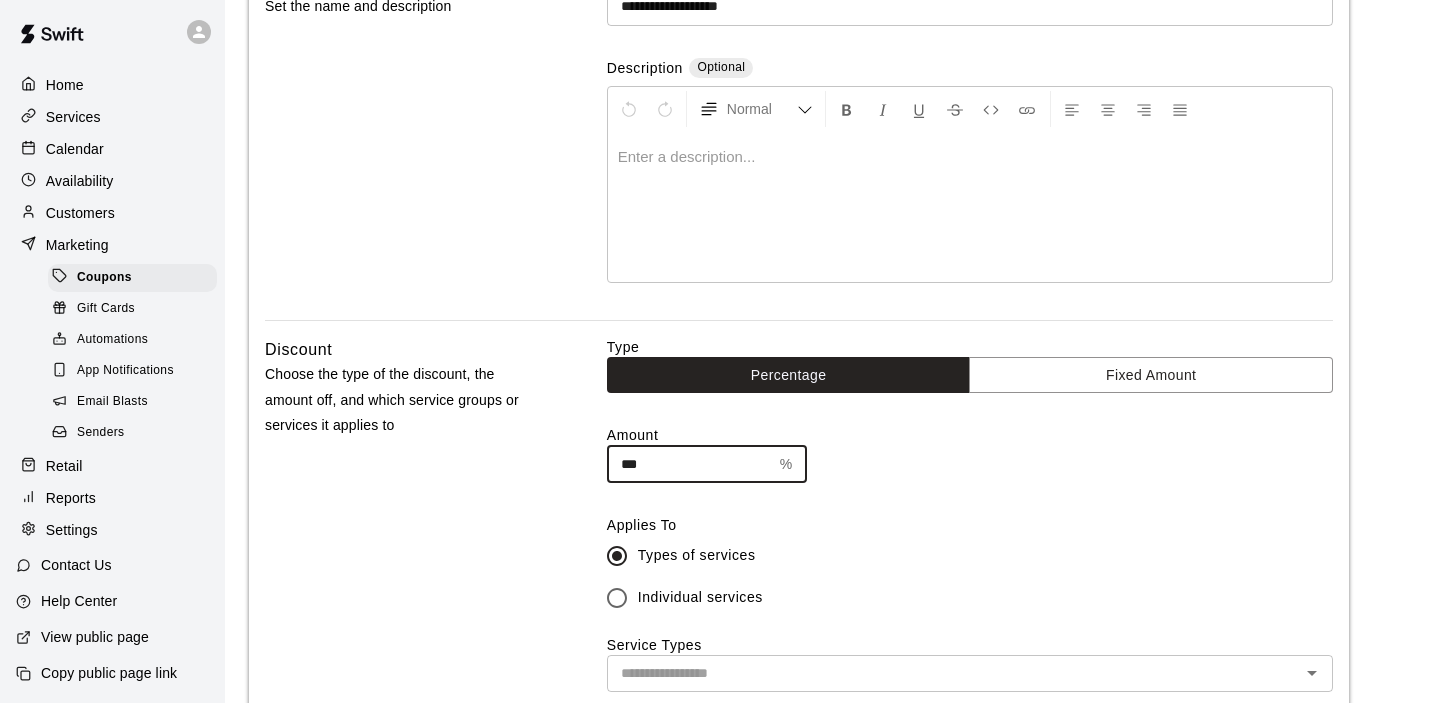 type on "***" 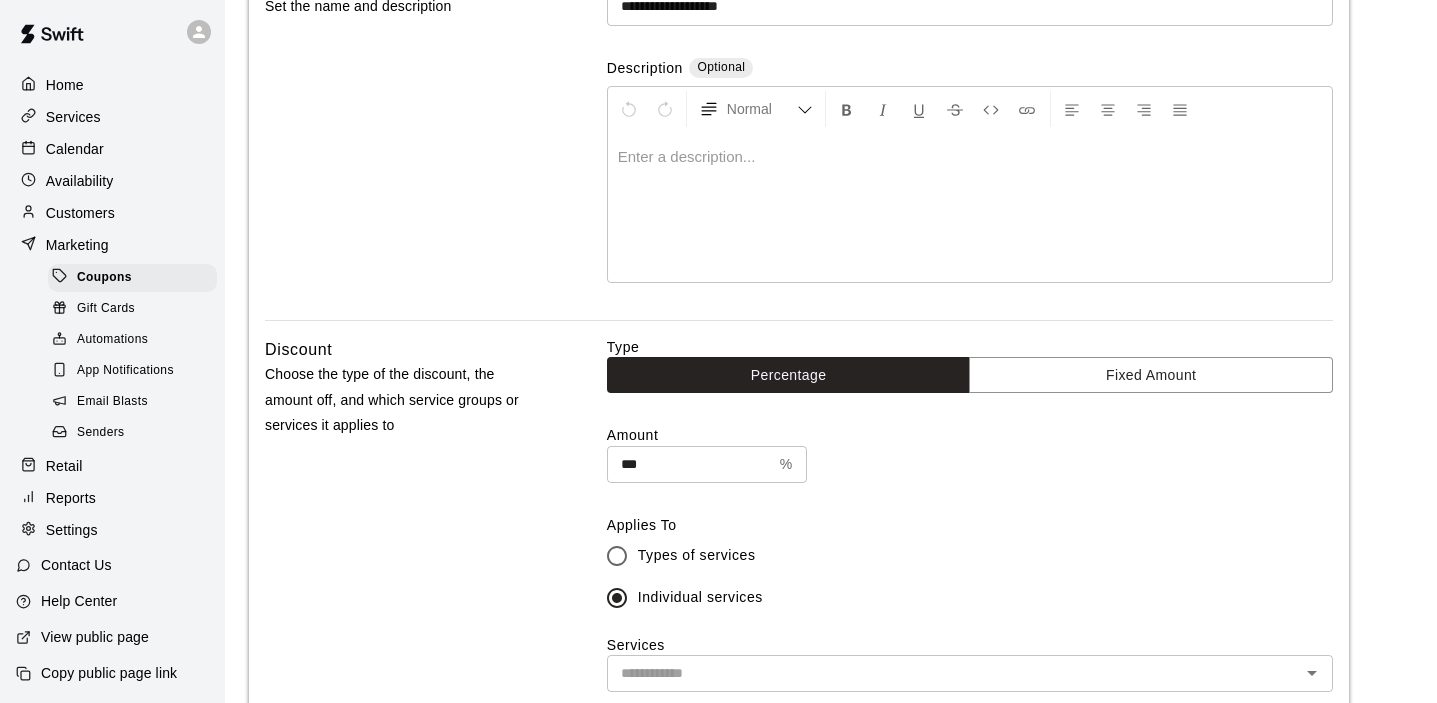 click at bounding box center [970, 207] 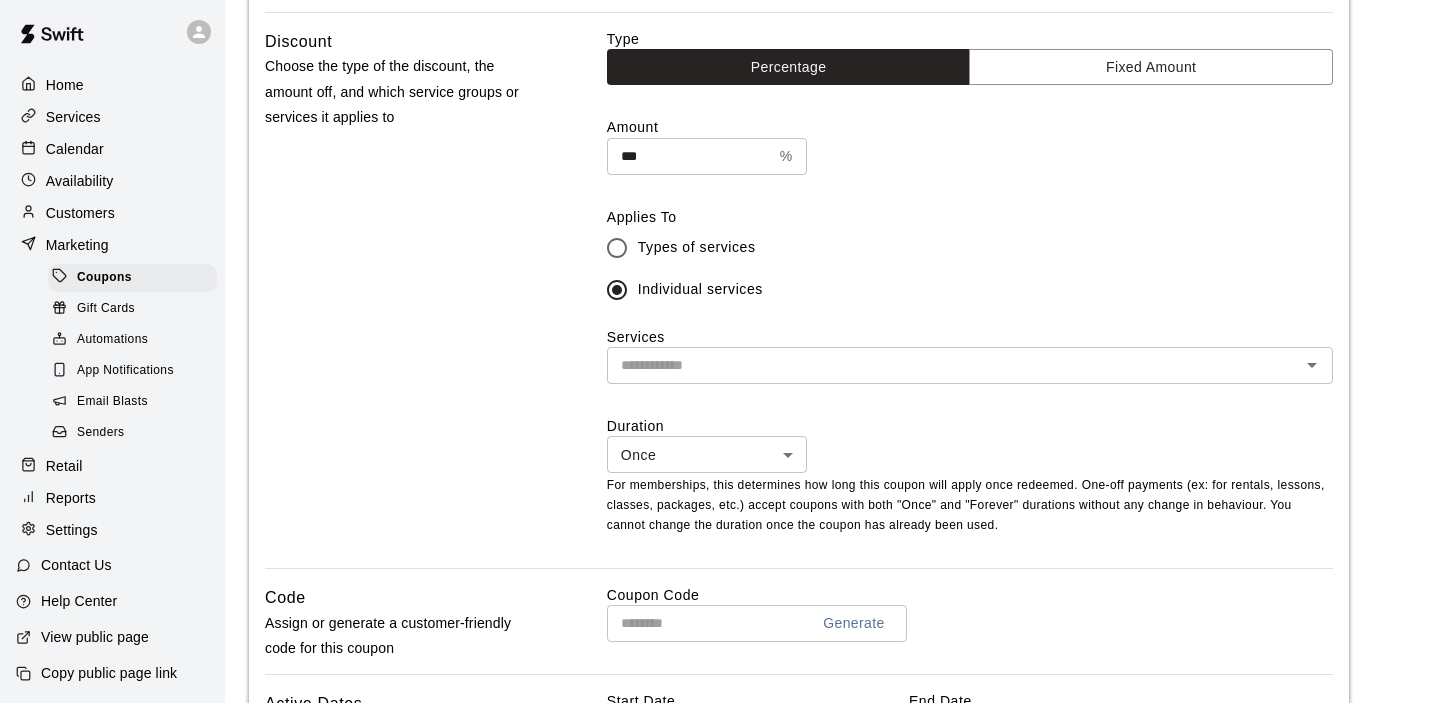 scroll, scrollTop: 517, scrollLeft: 0, axis: vertical 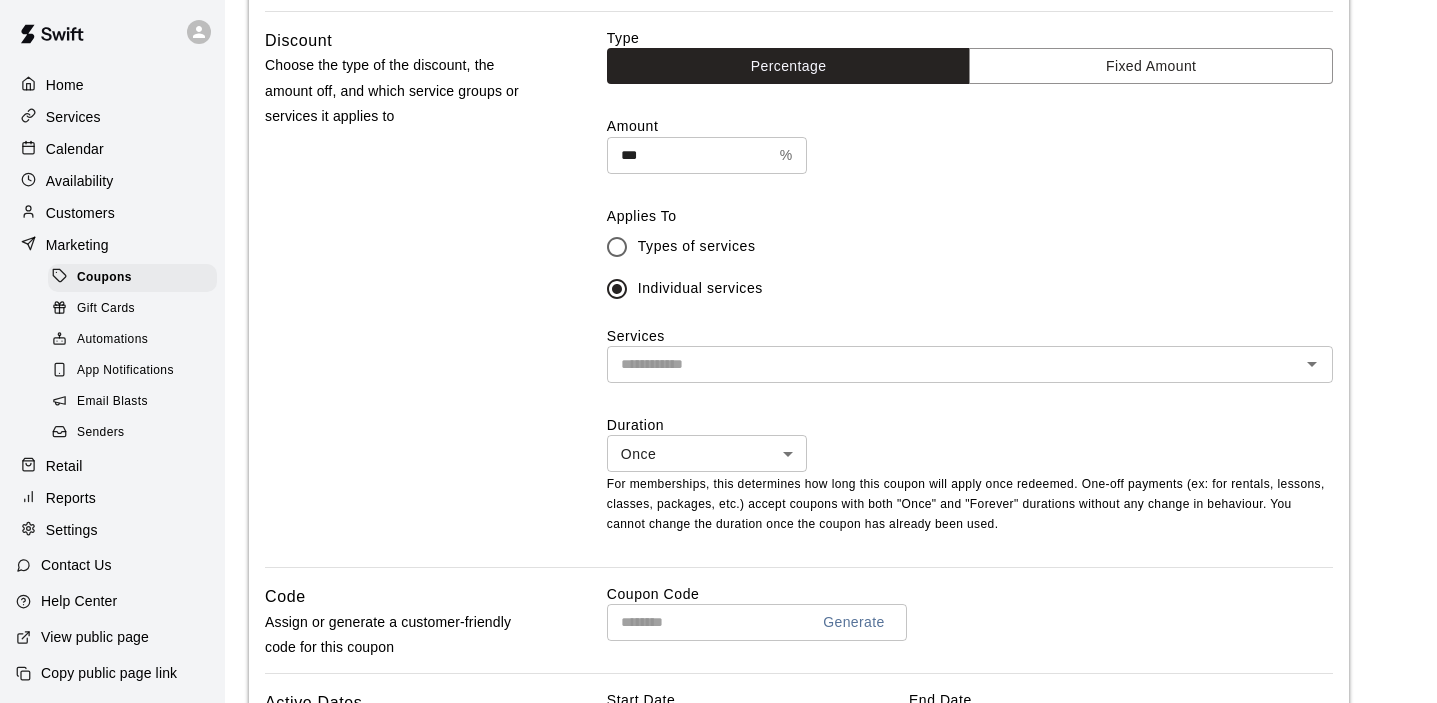 click on "**********" at bounding box center [718, 351] 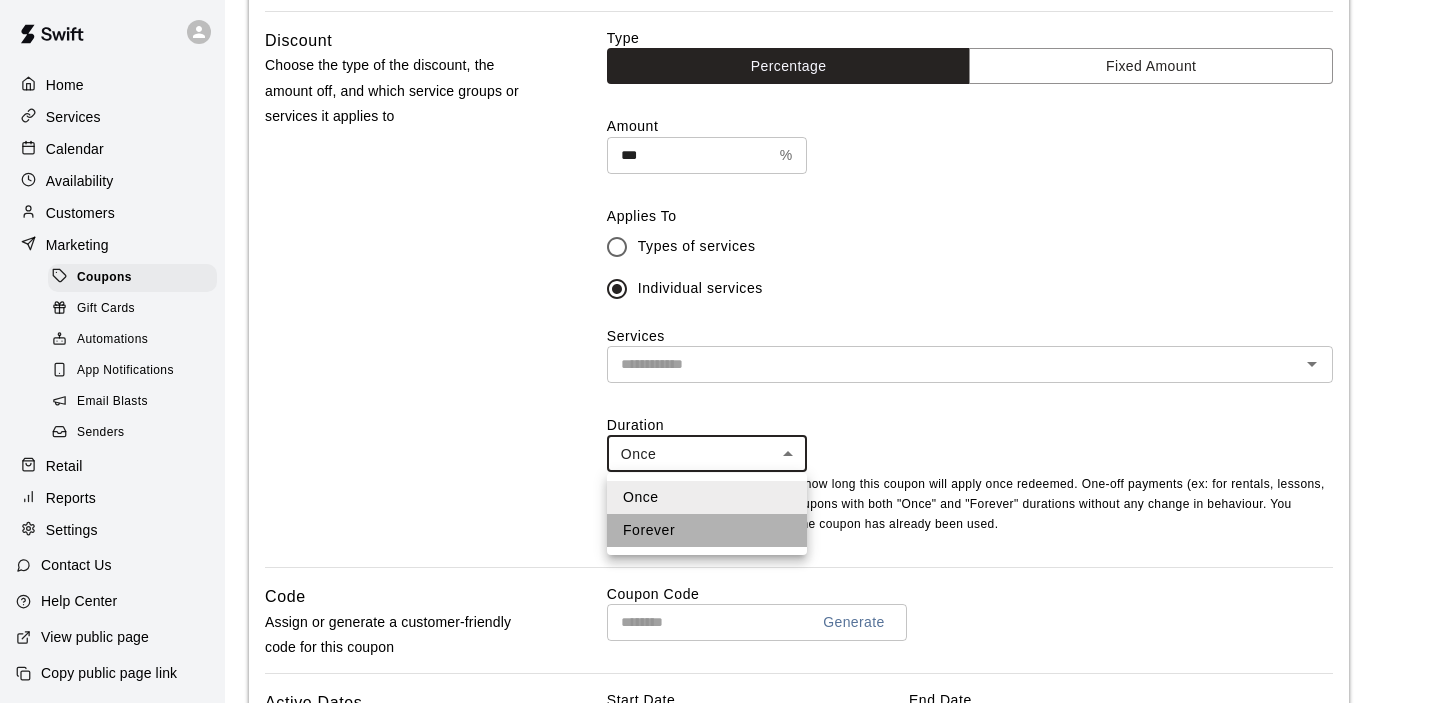 click on "Forever" at bounding box center [707, 530] 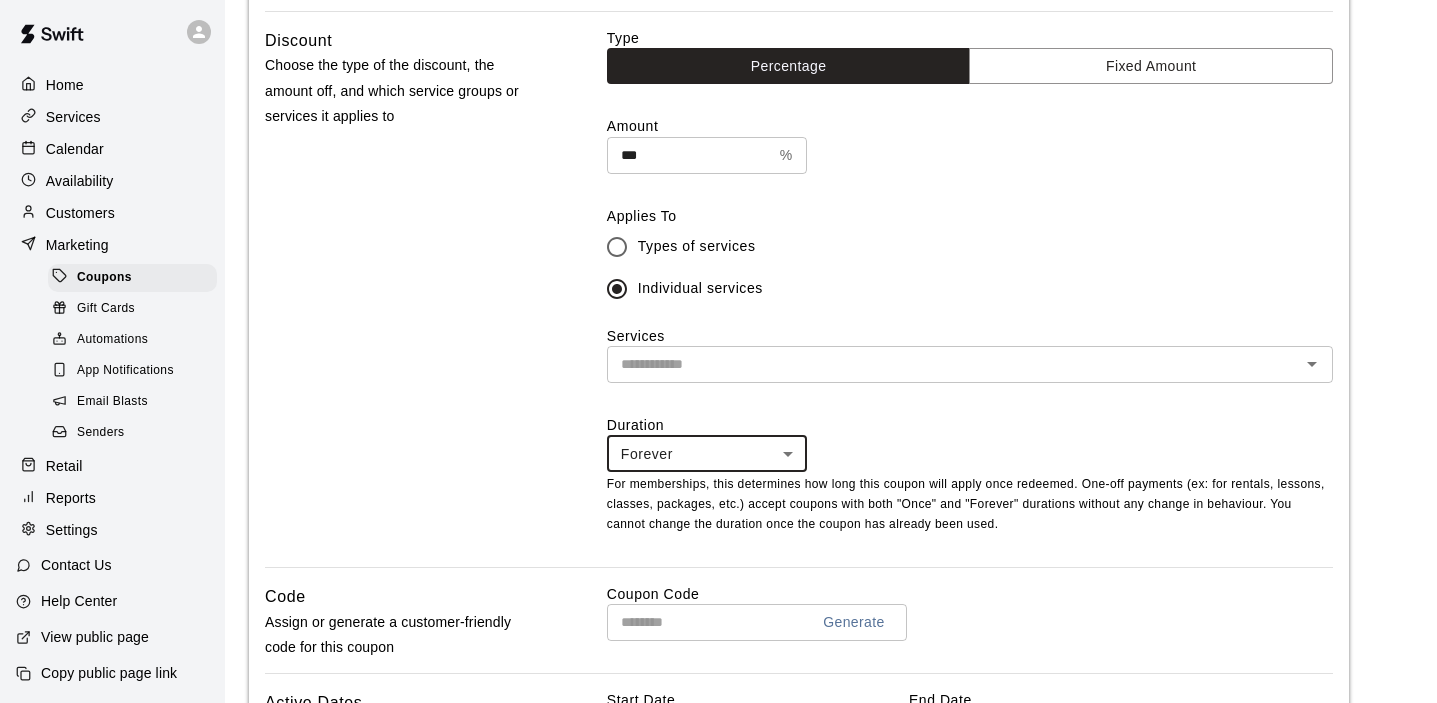 click 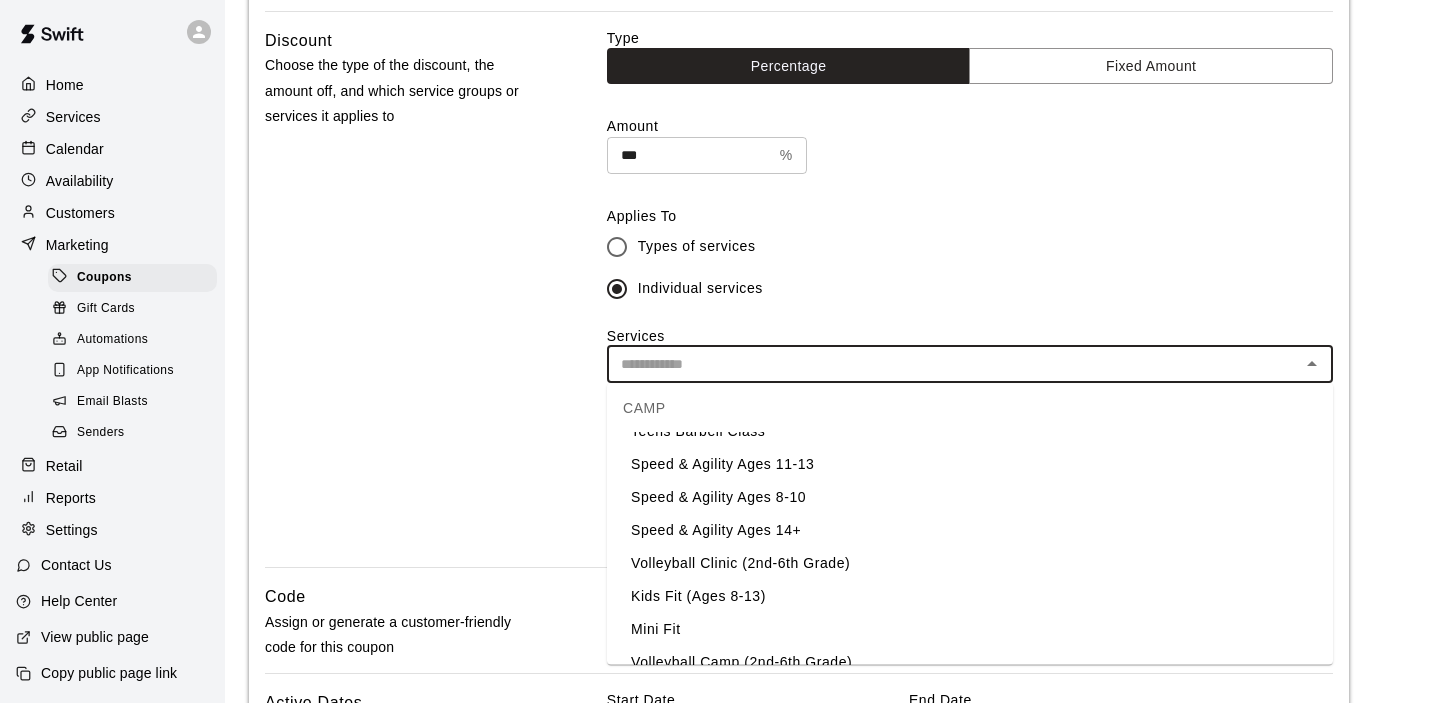 scroll, scrollTop: 969, scrollLeft: 0, axis: vertical 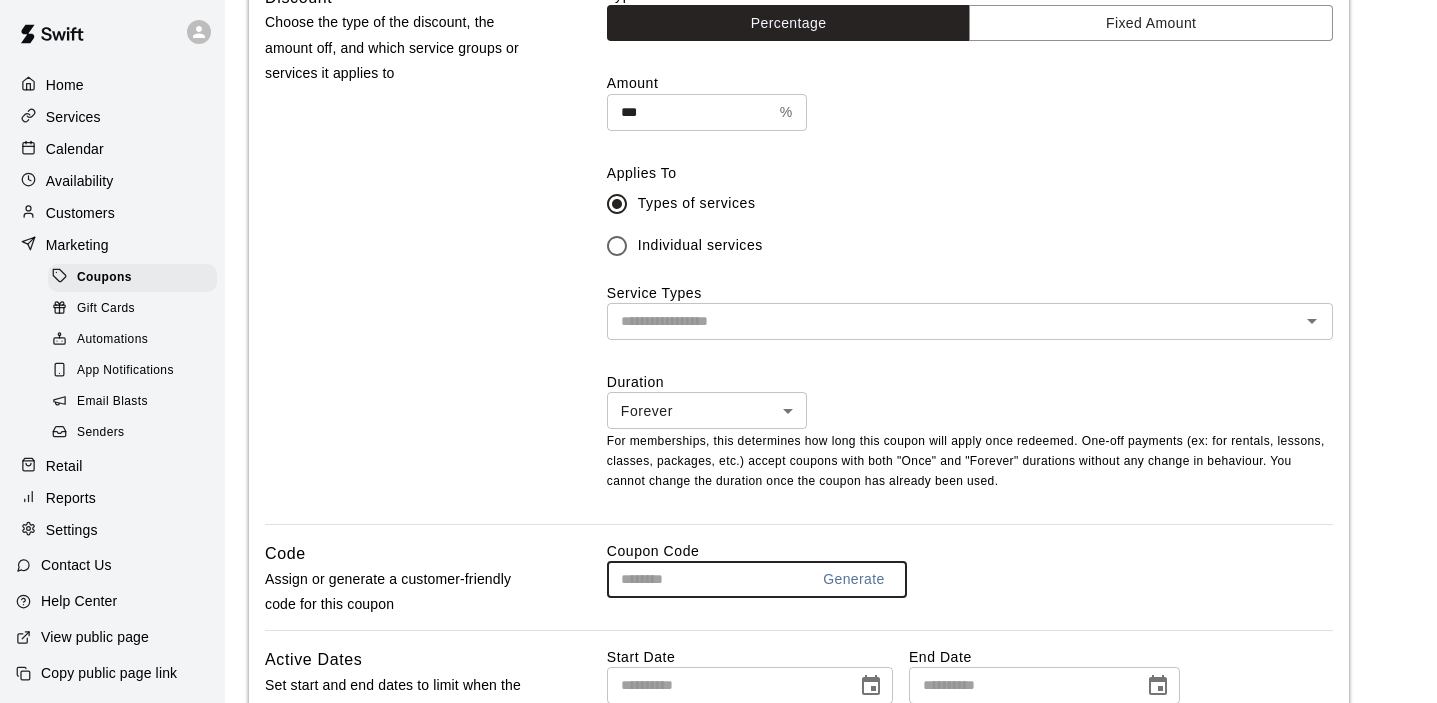 click at bounding box center [700, 579] 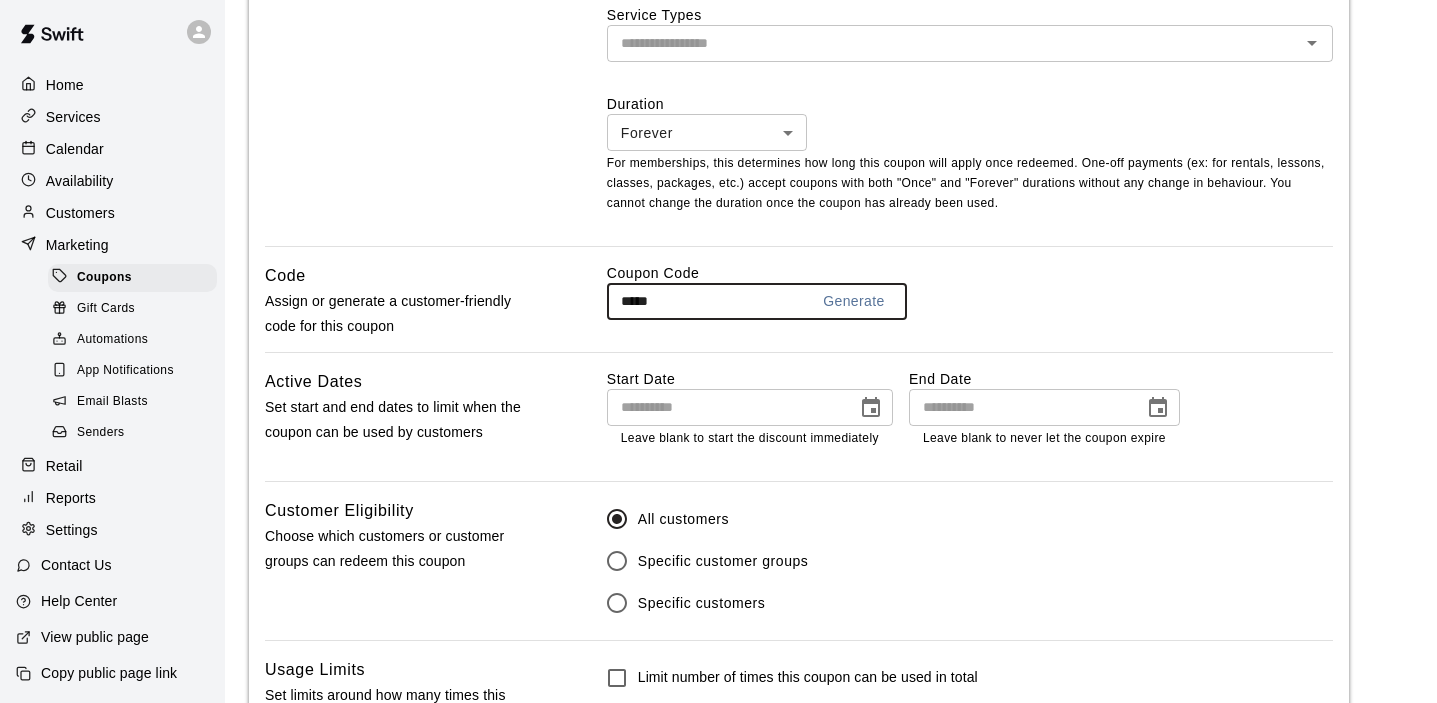 scroll, scrollTop: 878, scrollLeft: 0, axis: vertical 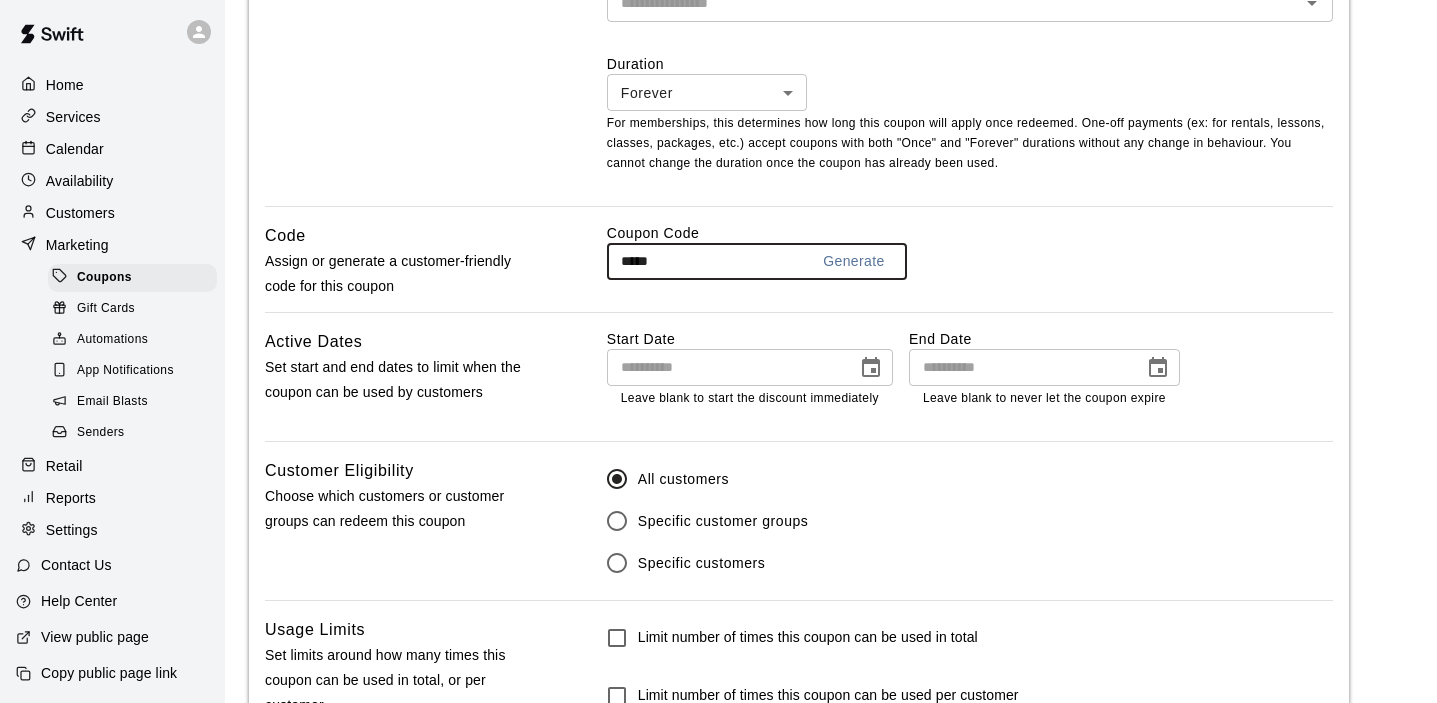 type on "*****" 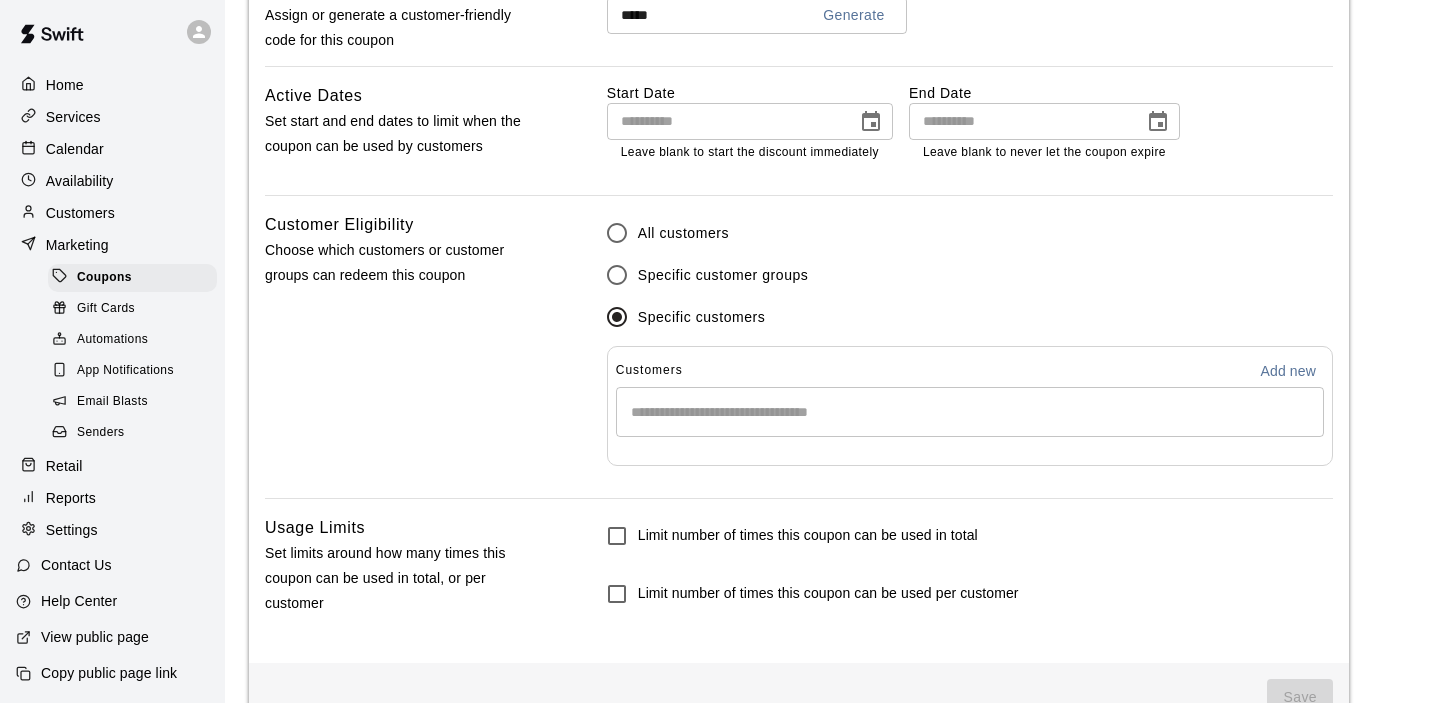 scroll, scrollTop: 1126, scrollLeft: 0, axis: vertical 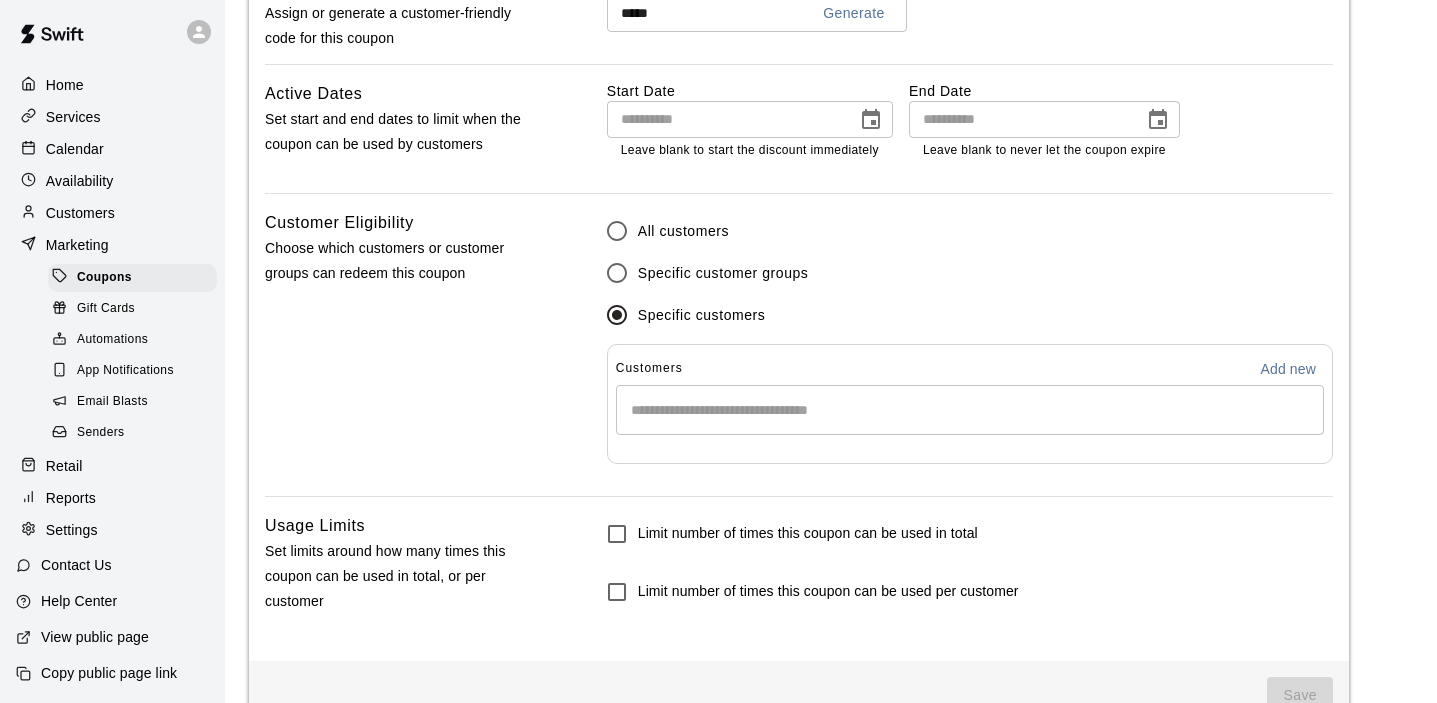 click at bounding box center (970, 410) 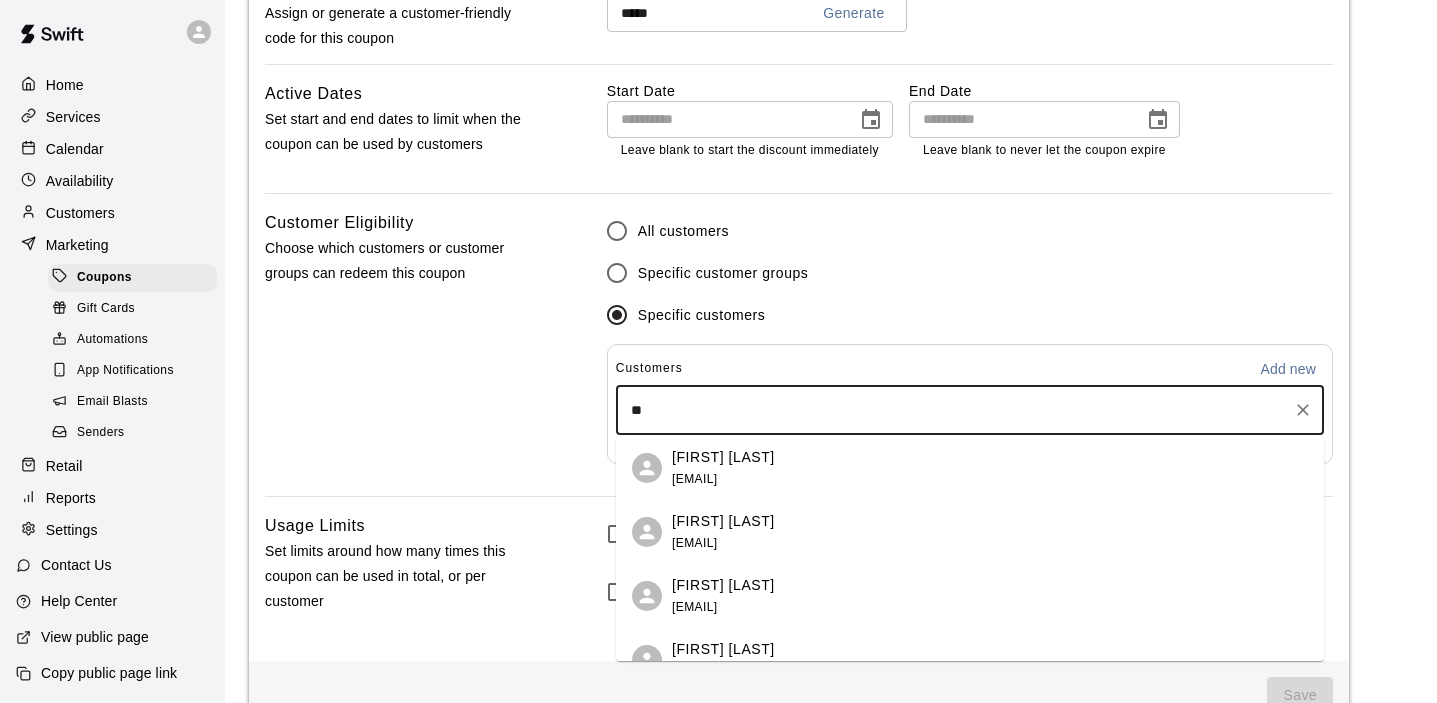 type on "*" 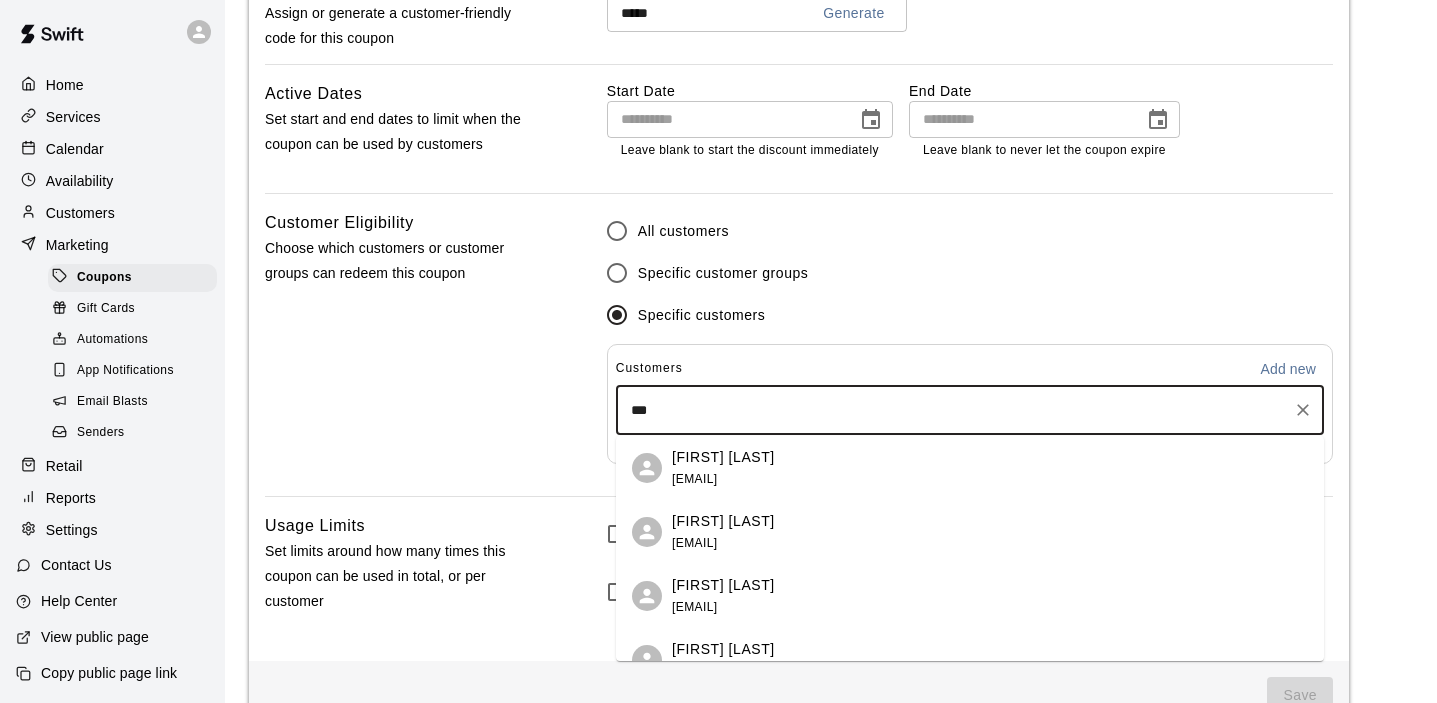 type on "****" 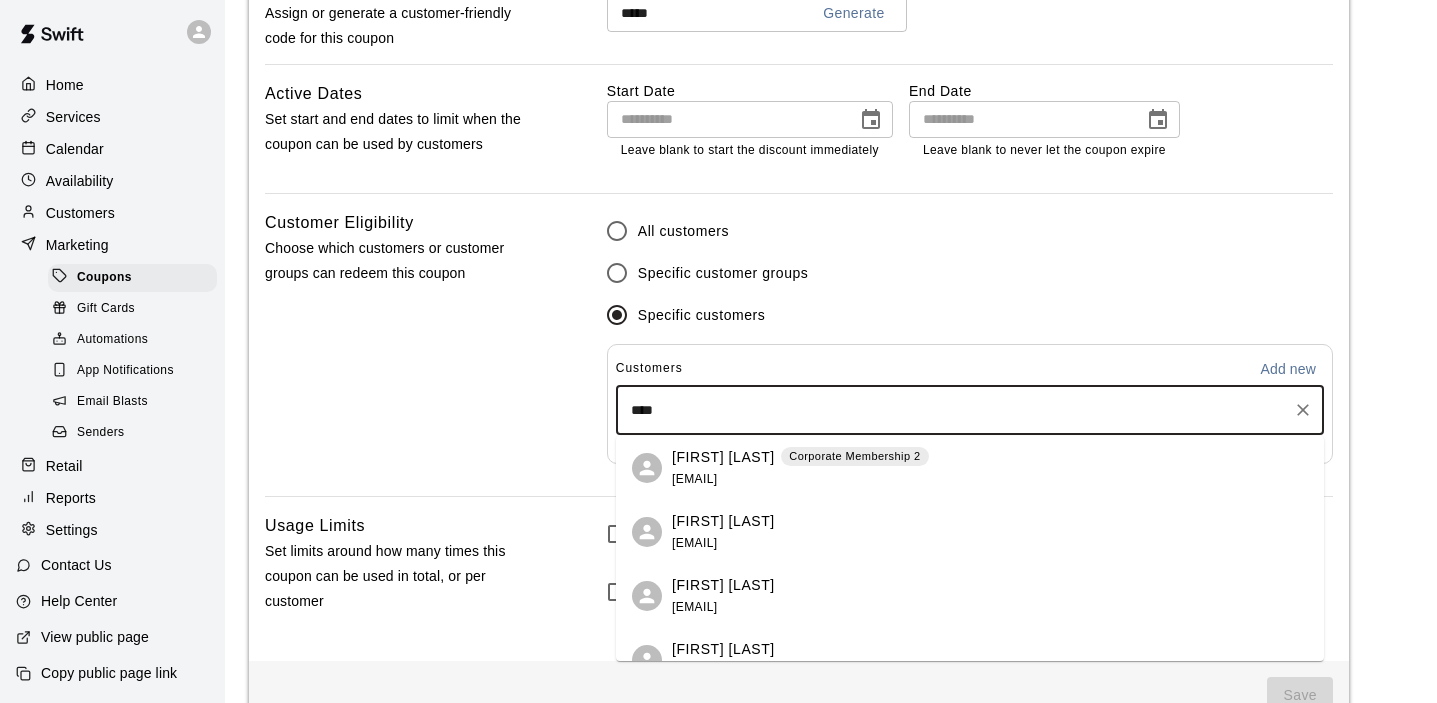 click on "[FIRST] [LAST] [EMAIL]" at bounding box center [723, 532] 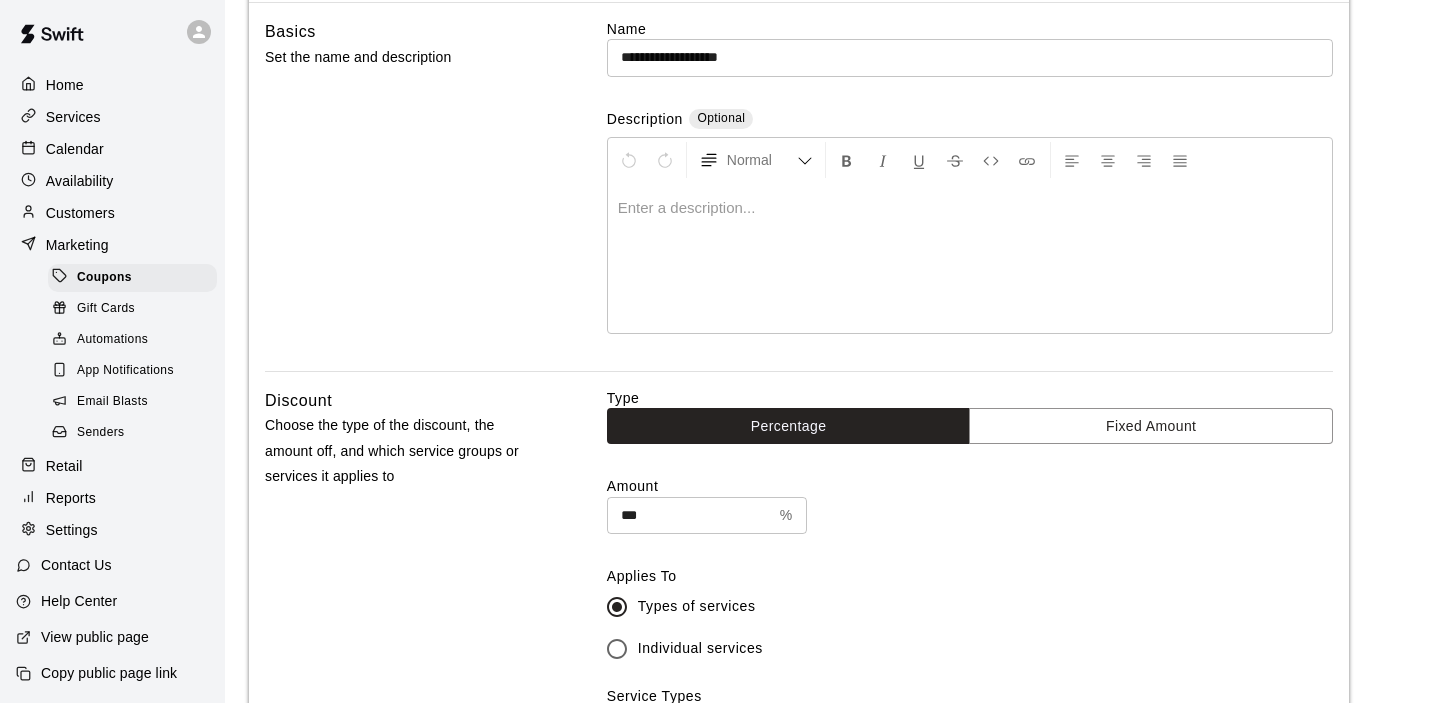 scroll, scrollTop: 0, scrollLeft: 0, axis: both 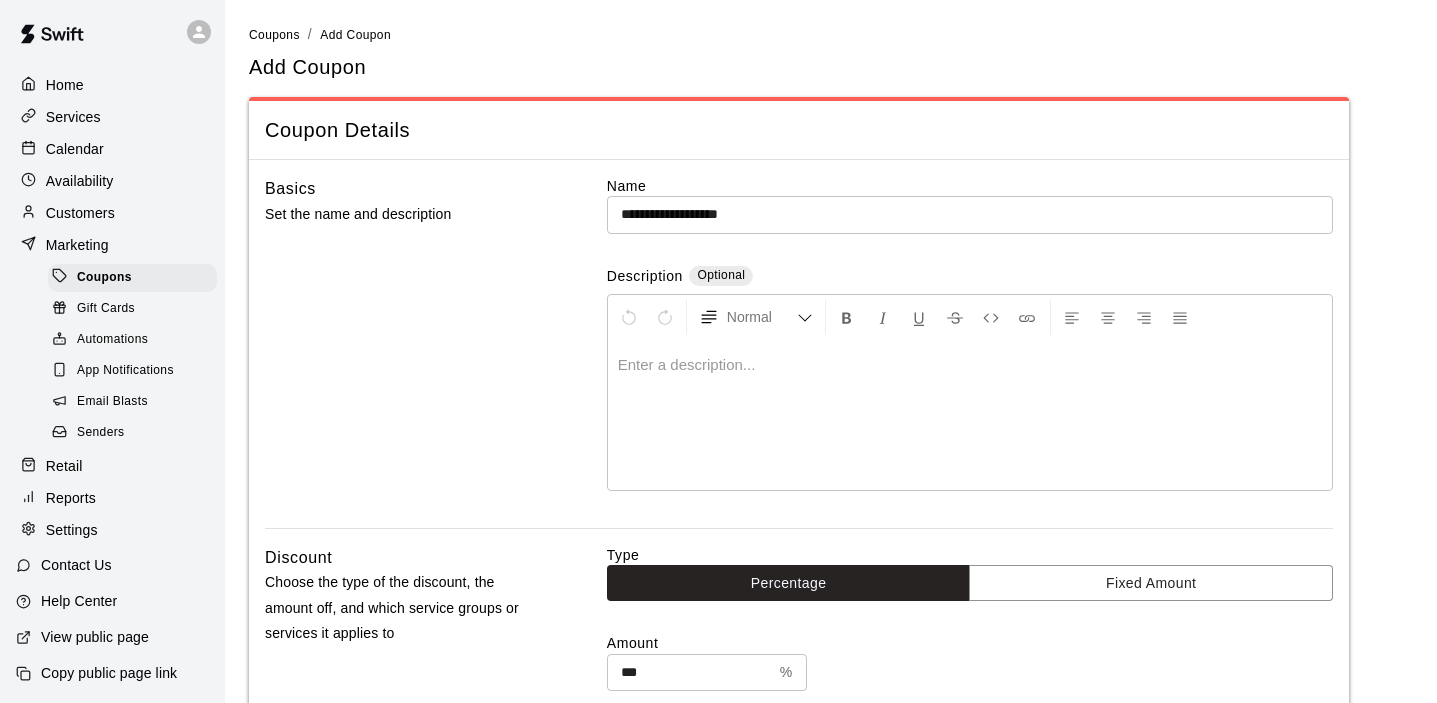 click at bounding box center (970, 415) 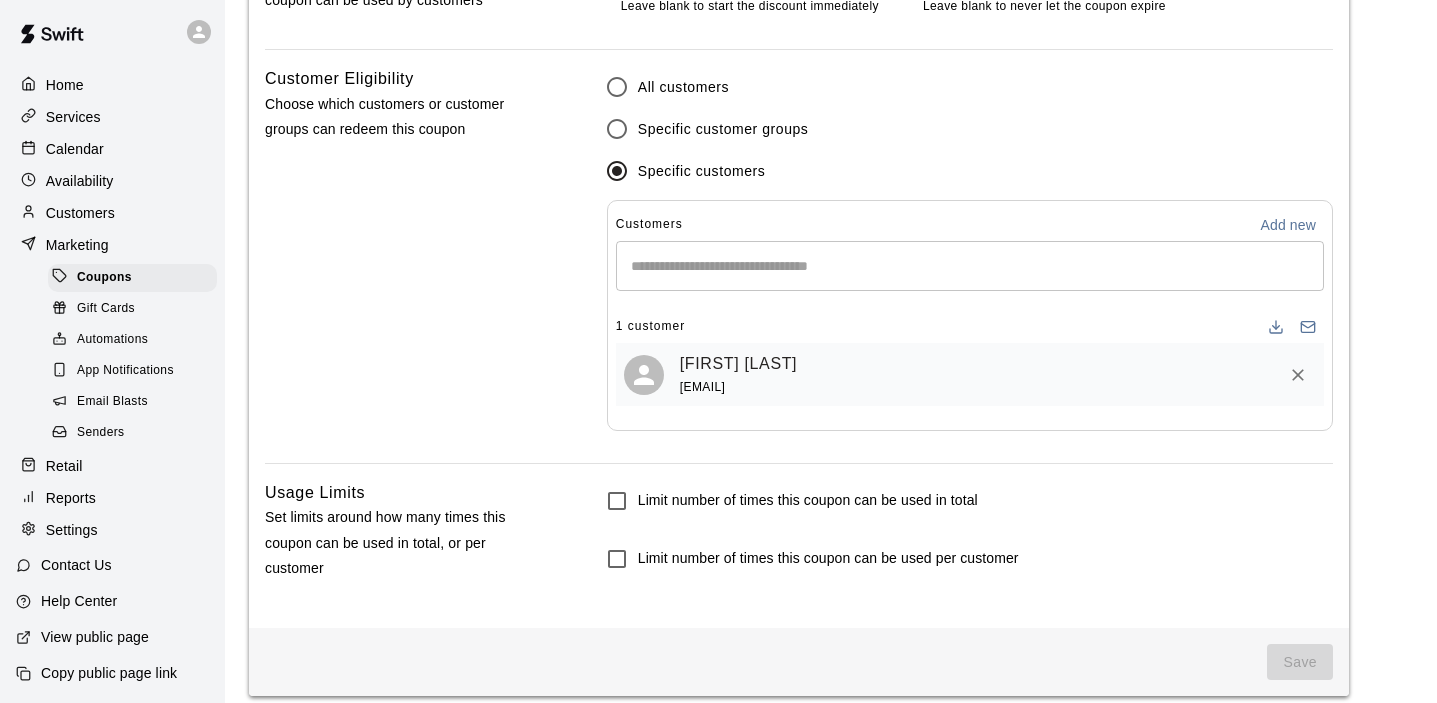 scroll, scrollTop: 1289, scrollLeft: 0, axis: vertical 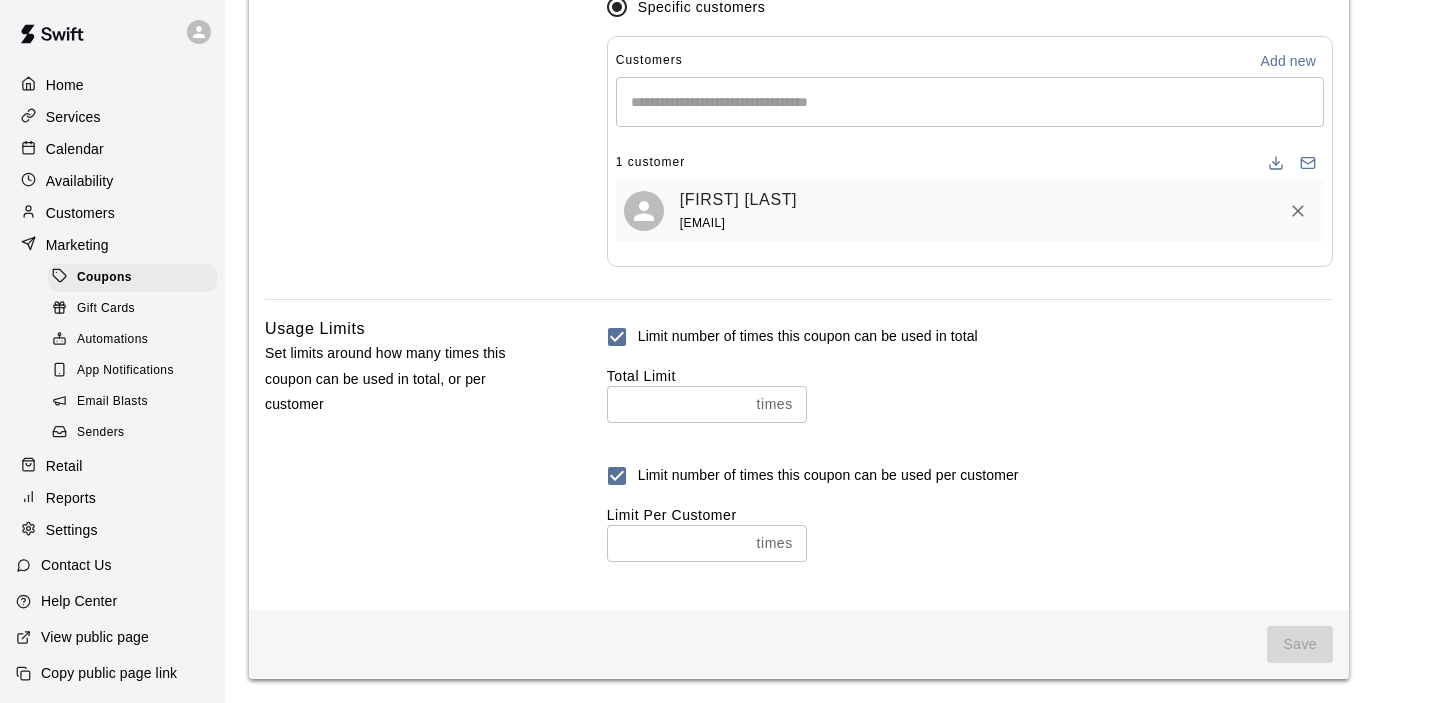 click on "[EMAIL]" at bounding box center (702, 223) 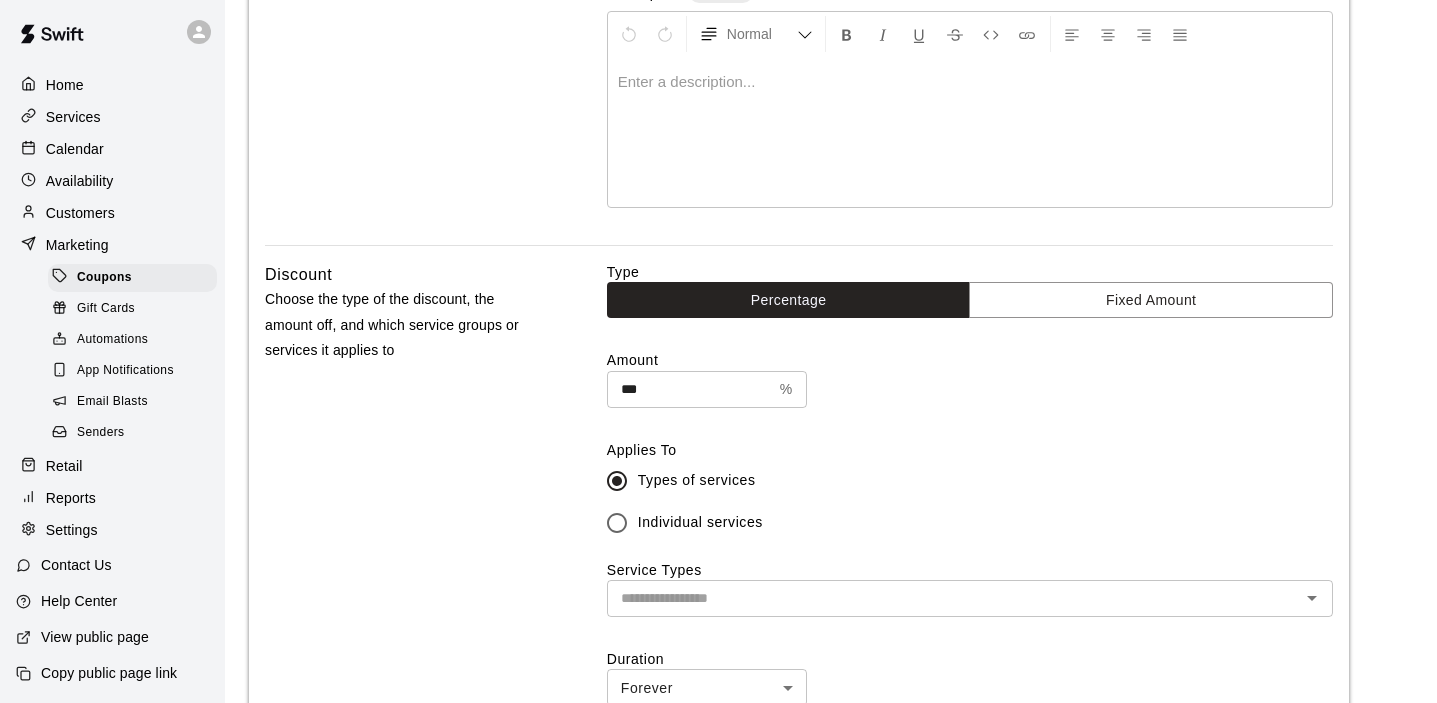 scroll, scrollTop: 375, scrollLeft: 0, axis: vertical 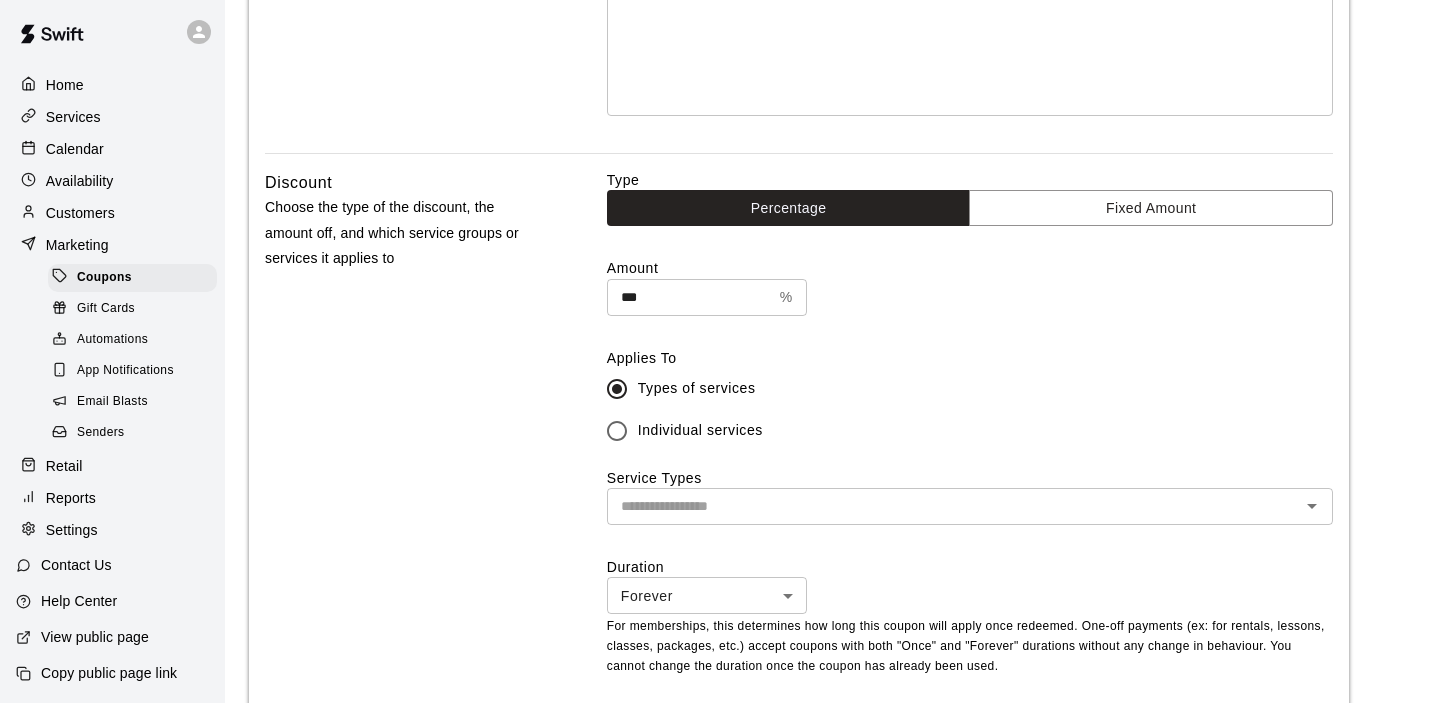 click at bounding box center [953, 506] 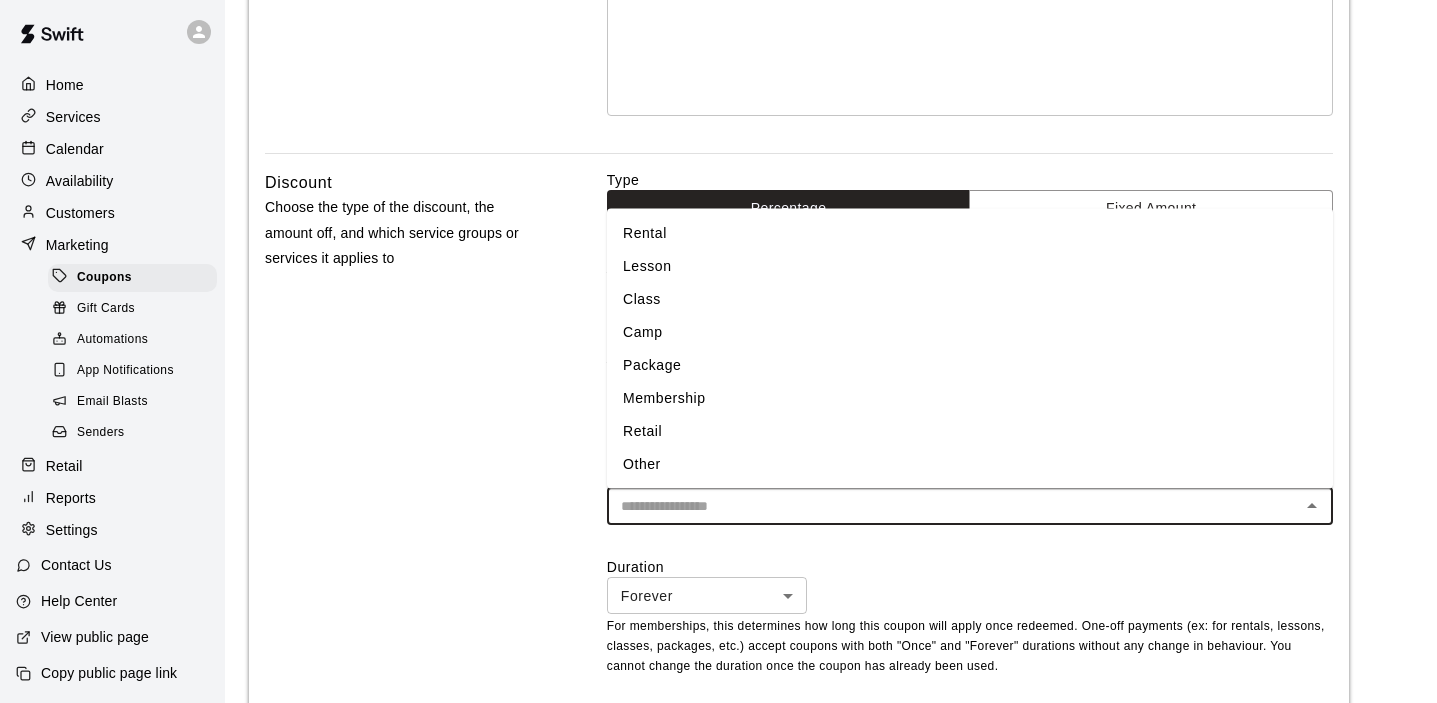 scroll, scrollTop: 337, scrollLeft: 0, axis: vertical 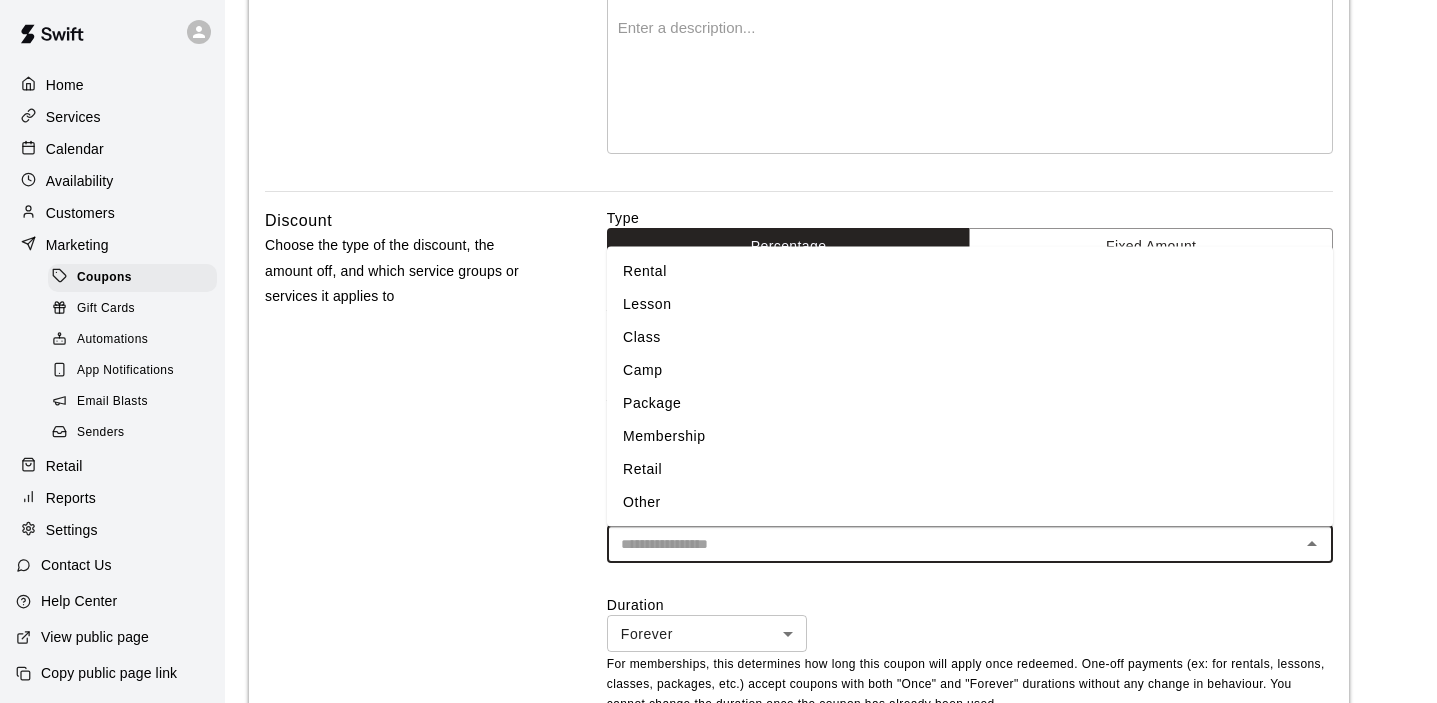 click on "Membership" at bounding box center (970, 436) 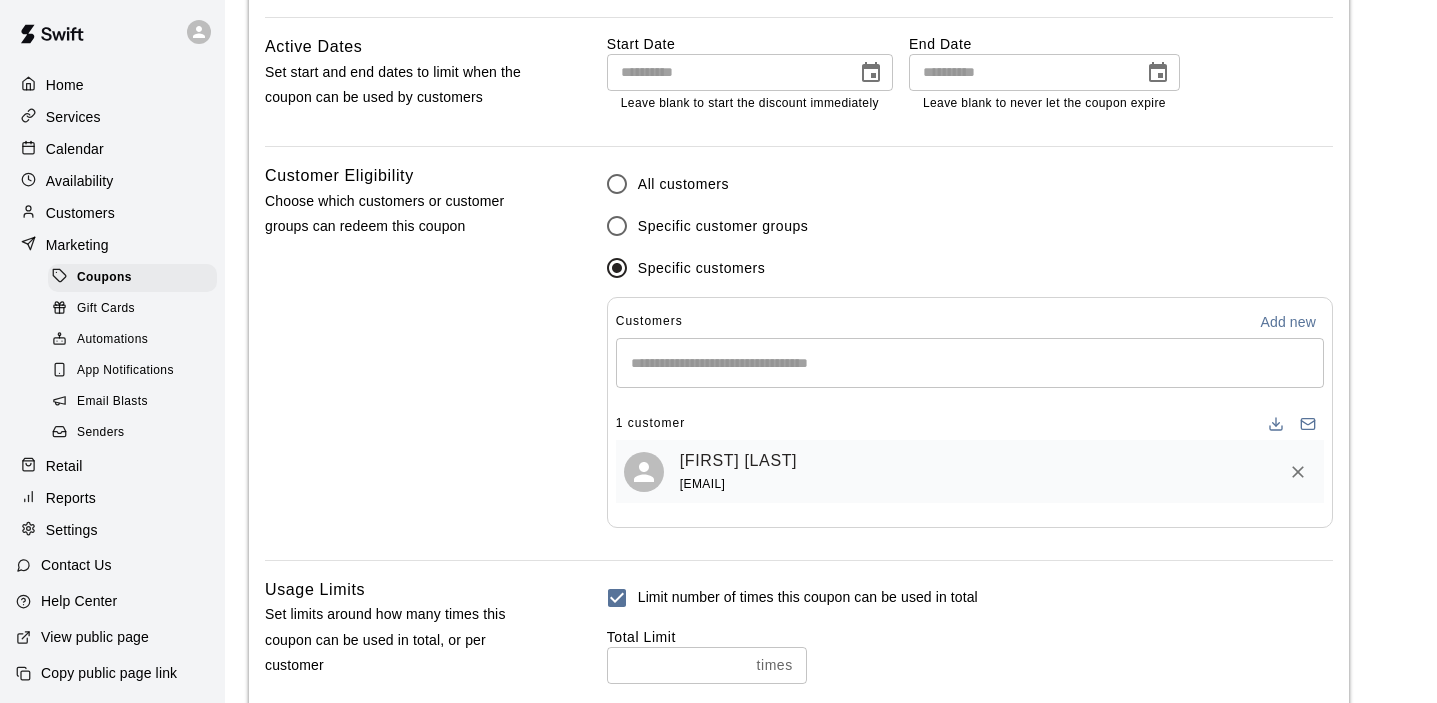scroll, scrollTop: 1439, scrollLeft: 0, axis: vertical 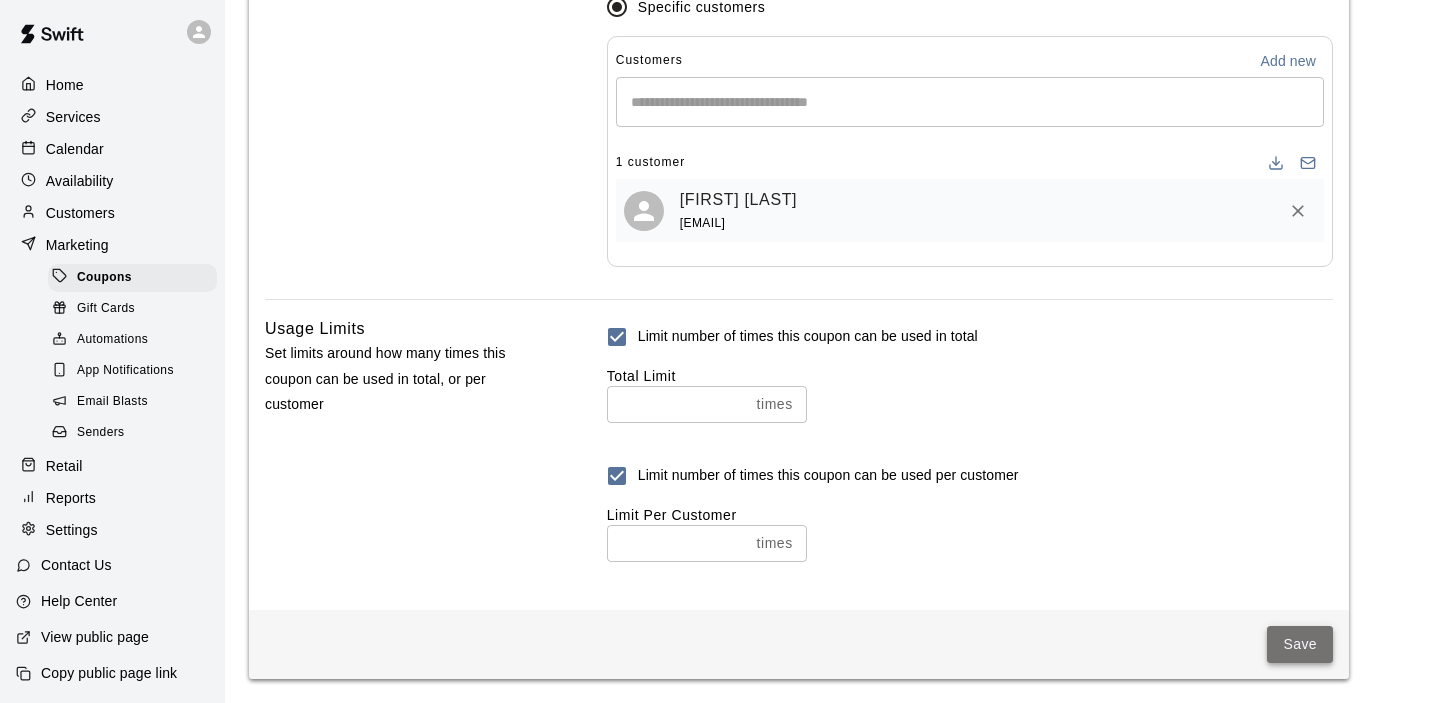 click on "Save" at bounding box center [1300, 644] 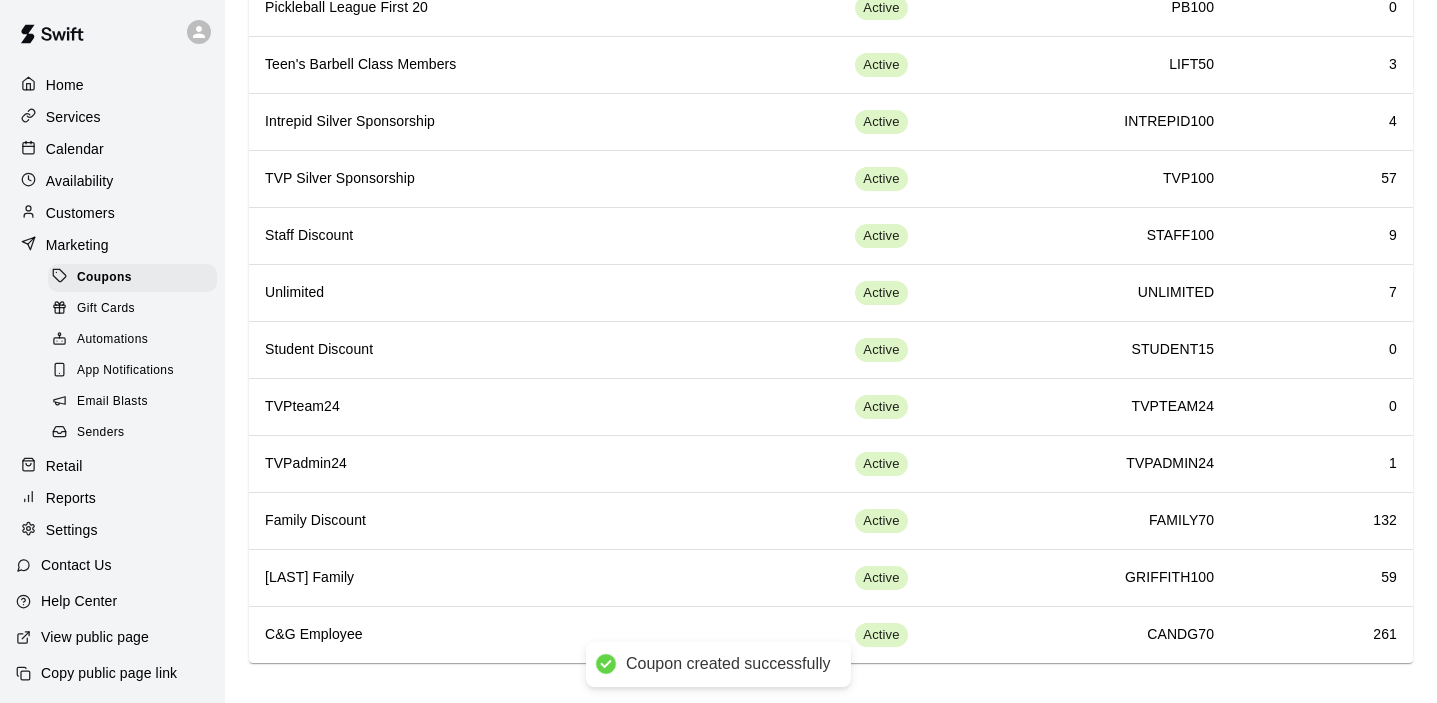scroll, scrollTop: 0, scrollLeft: 0, axis: both 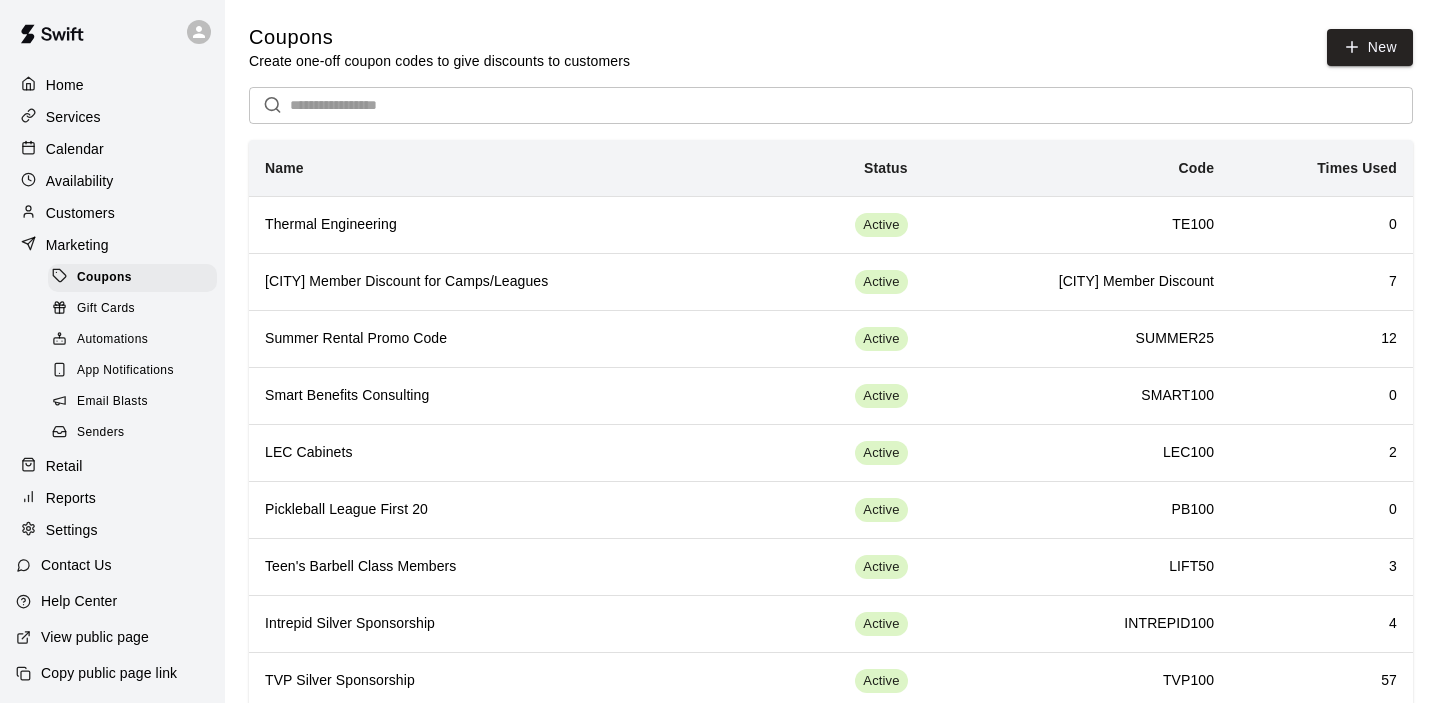 click on "Customers" at bounding box center [80, 213] 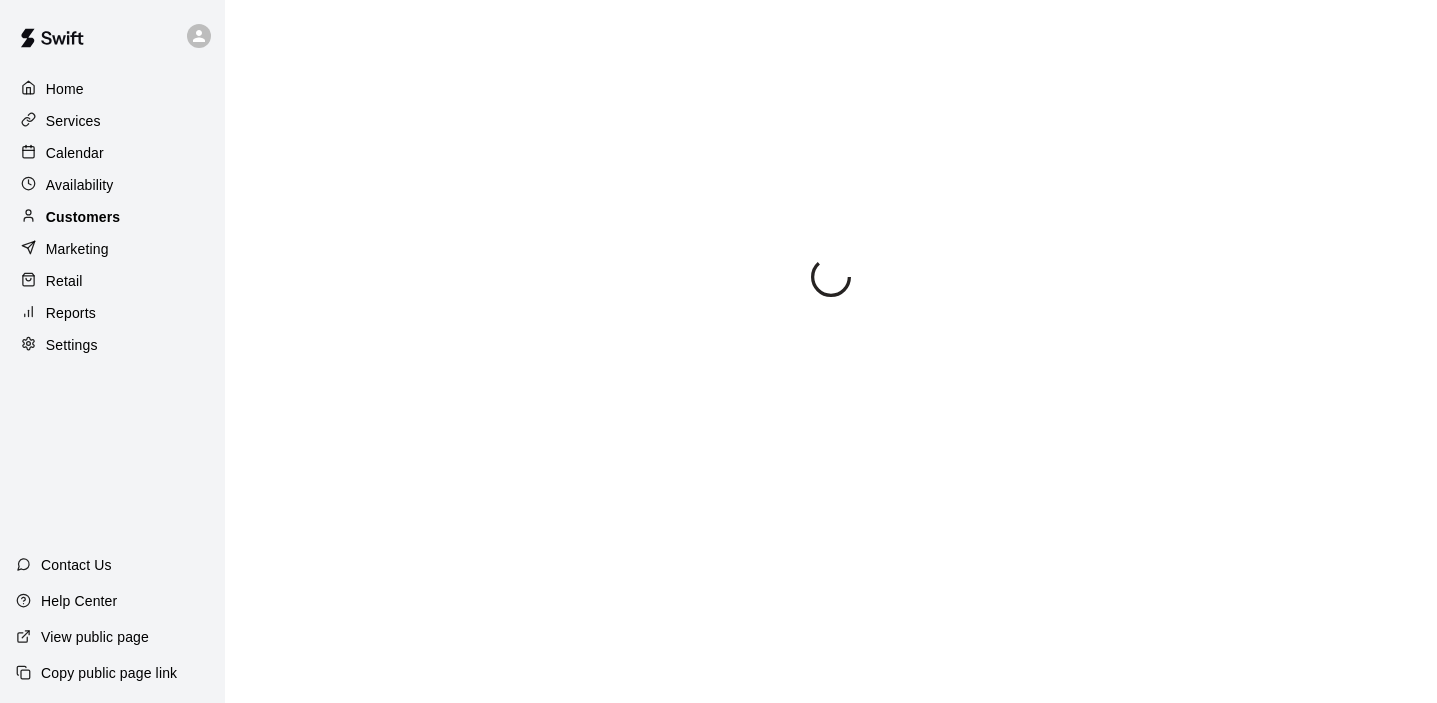 scroll, scrollTop: 0, scrollLeft: 0, axis: both 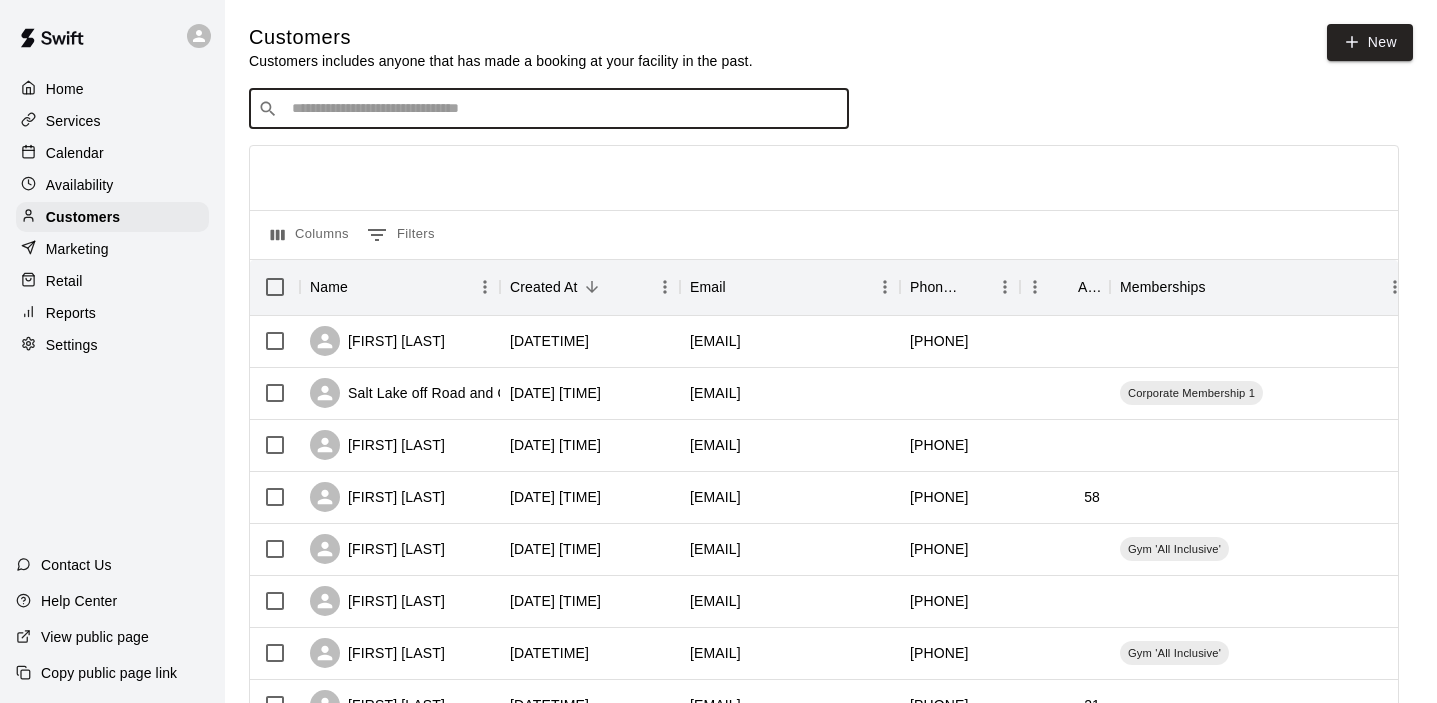 click at bounding box center [563, 109] 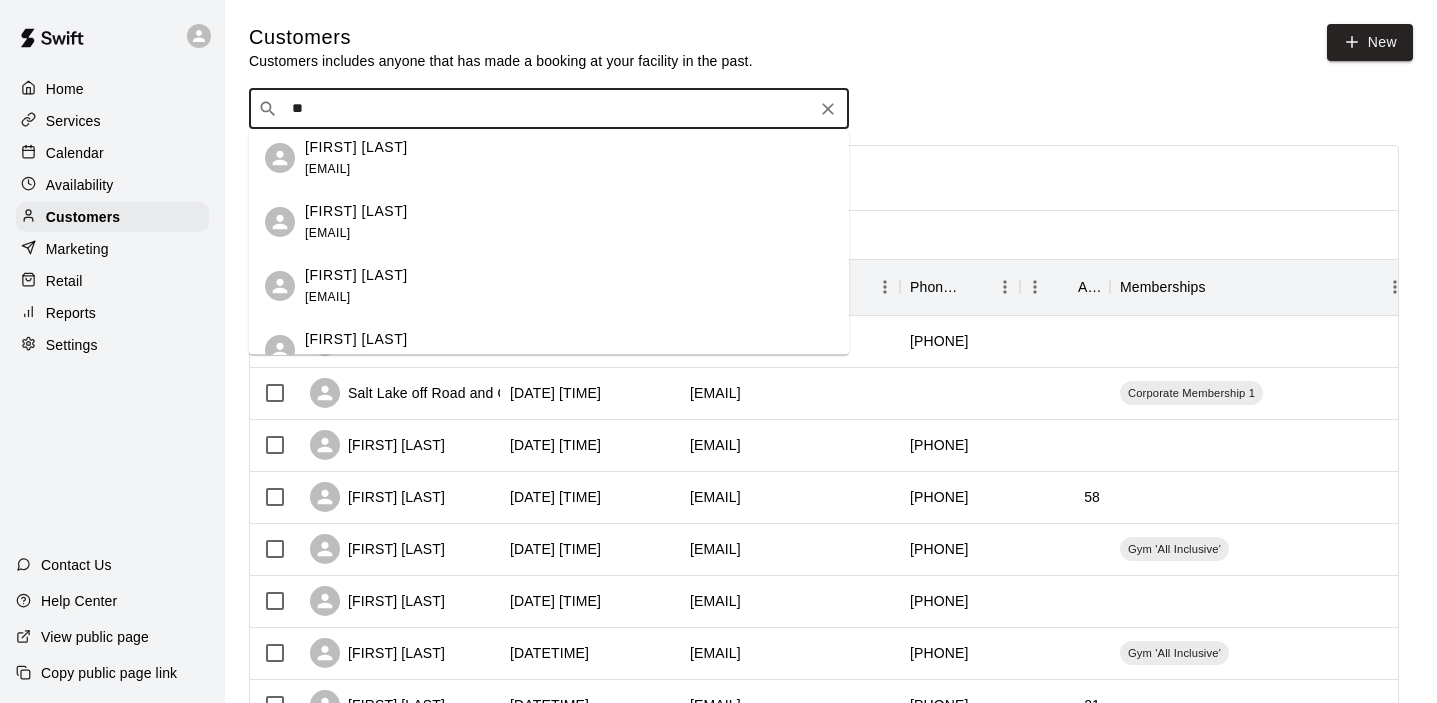 scroll, scrollTop: 1034, scrollLeft: 0, axis: vertical 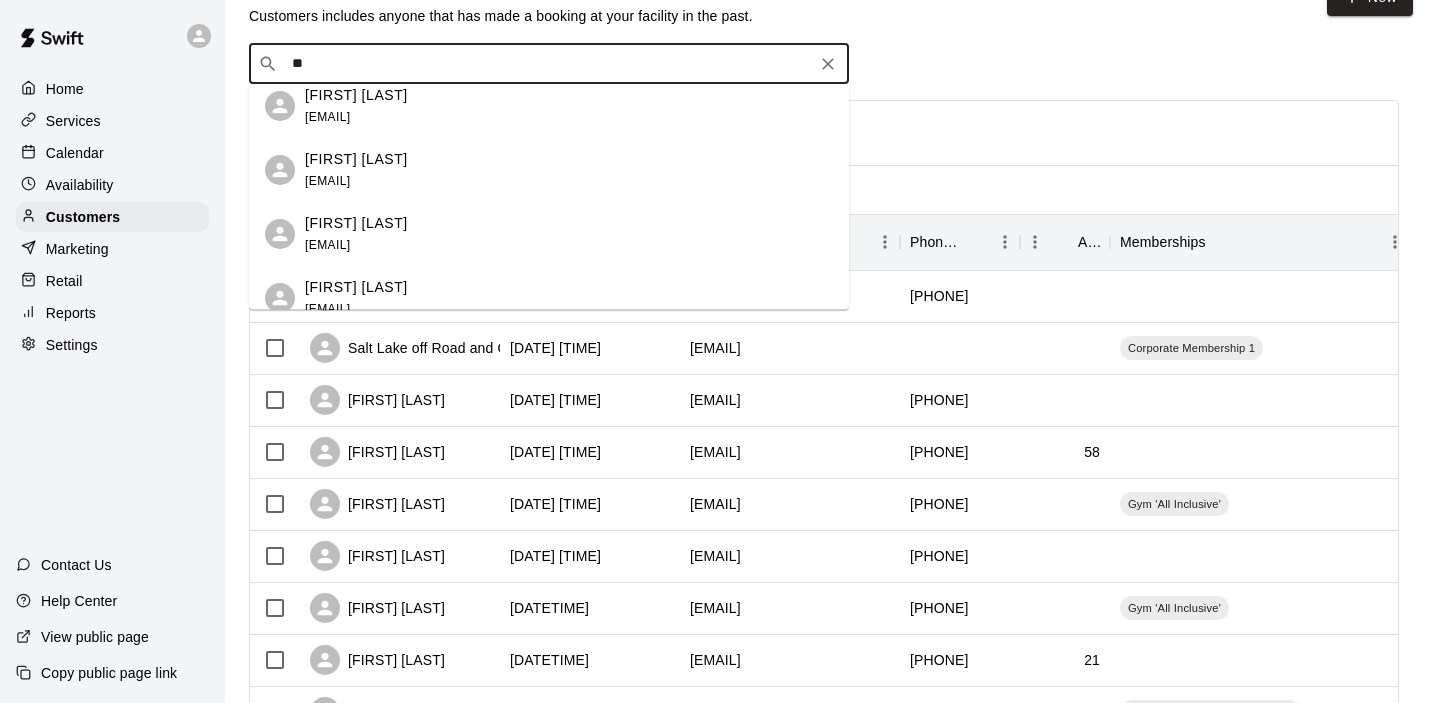 type on "*" 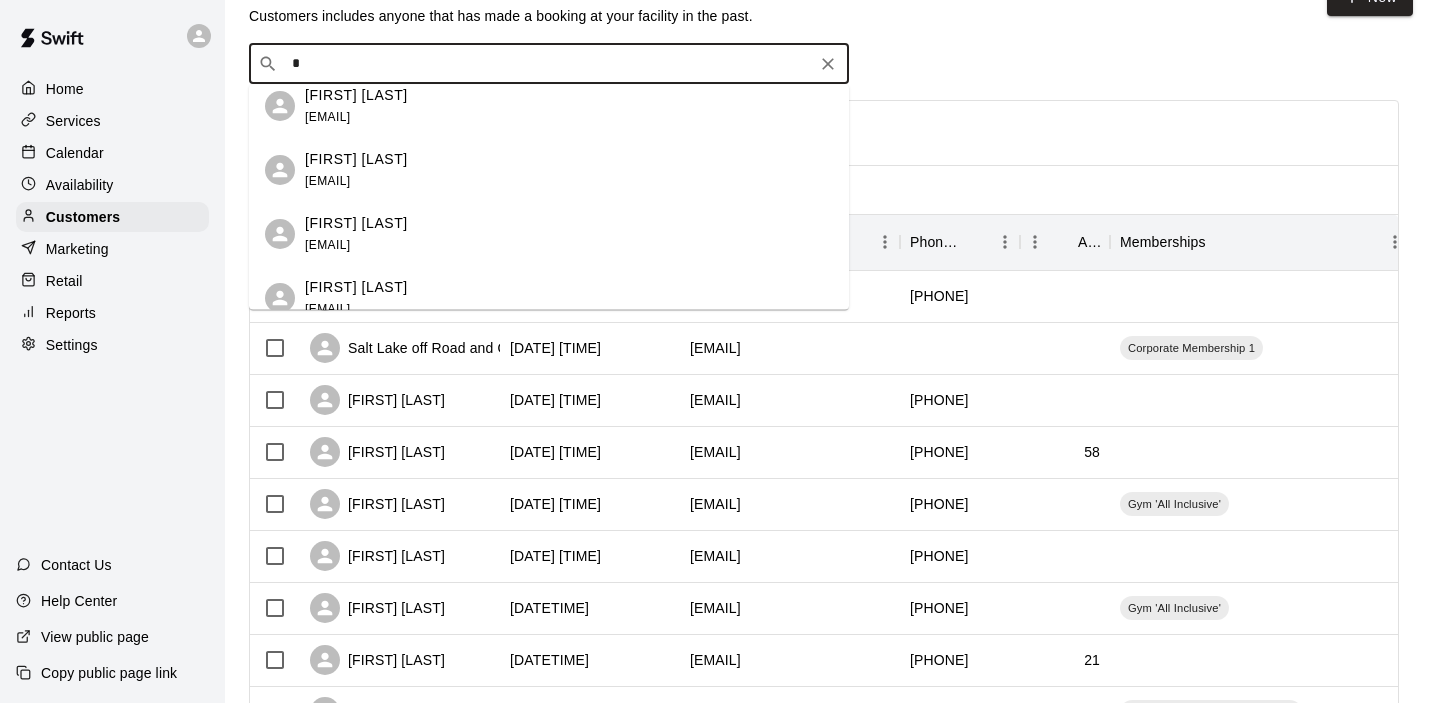 scroll, scrollTop: 0, scrollLeft: 0, axis: both 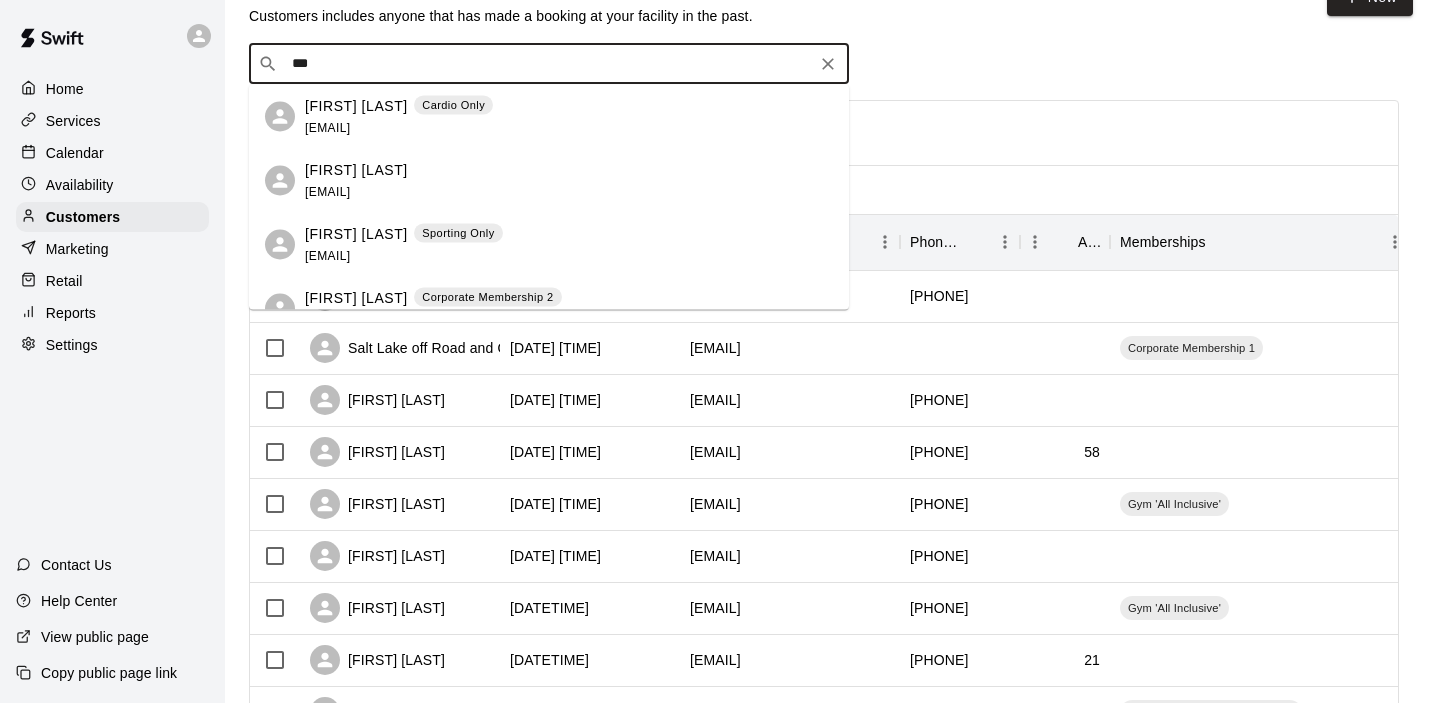 type on "****" 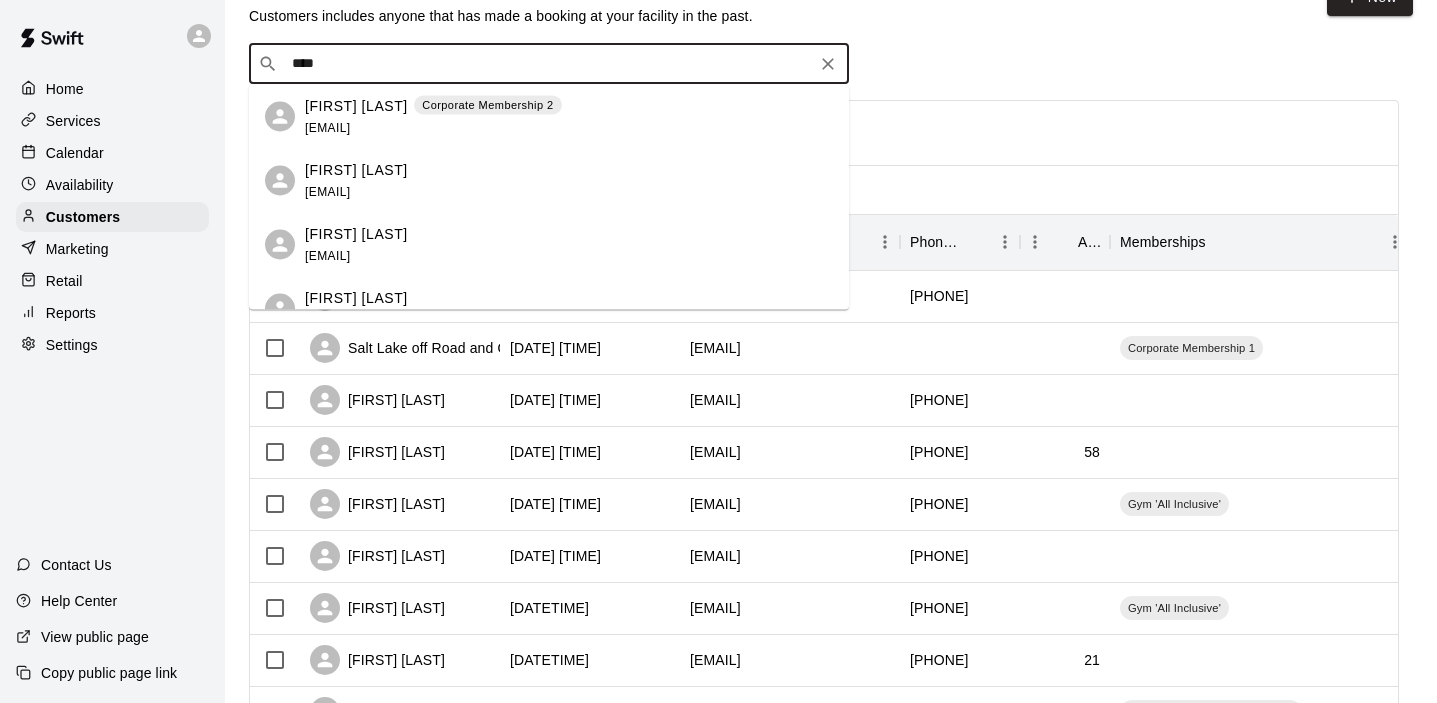 click on "[EMAIL]" at bounding box center (327, 191) 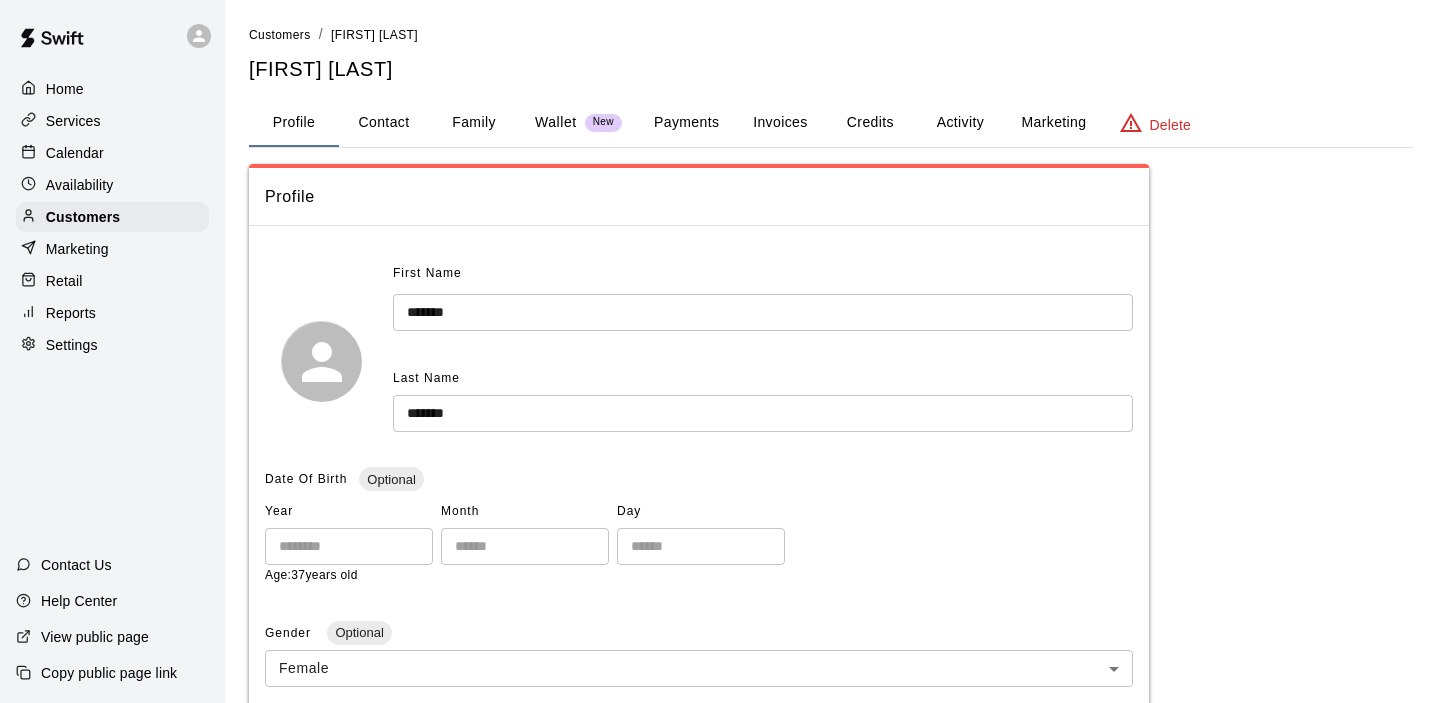 click on "Activity" at bounding box center (960, 123) 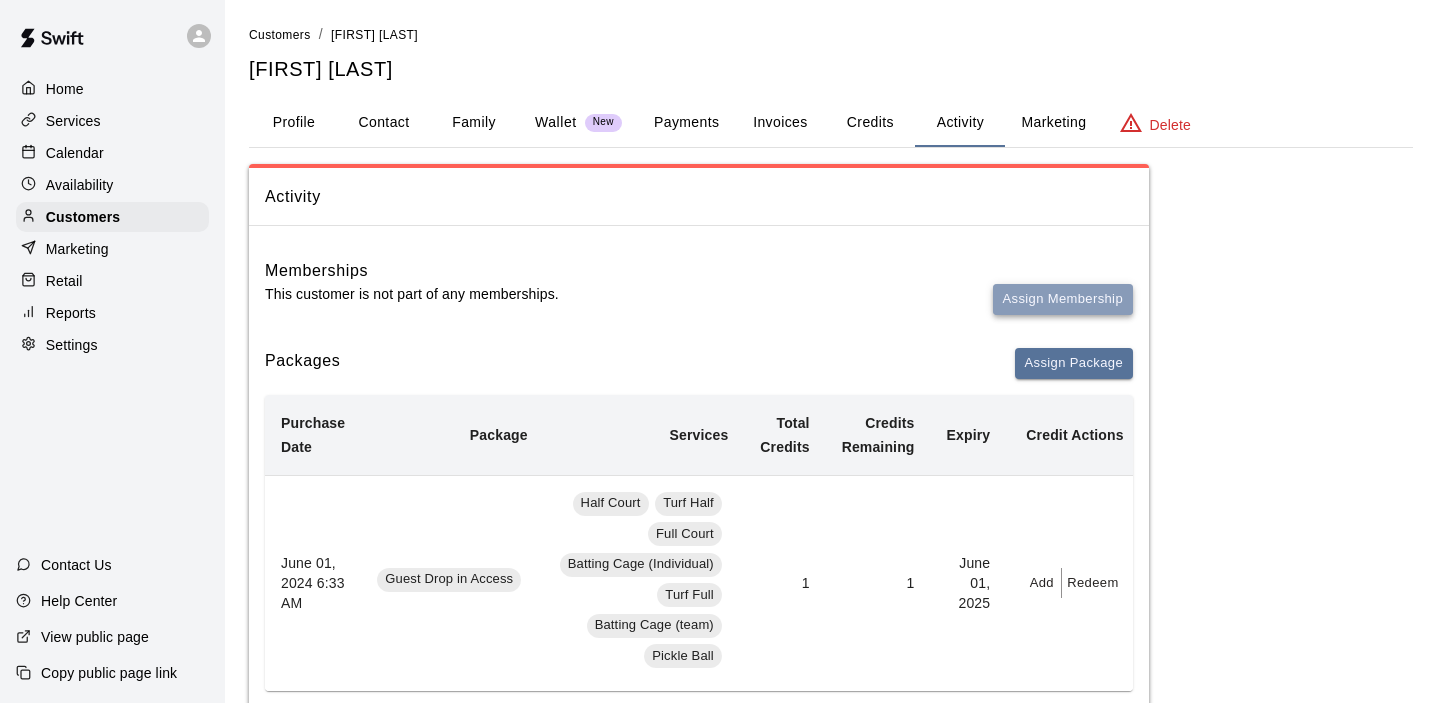 click on "Assign Membership" at bounding box center [1063, 299] 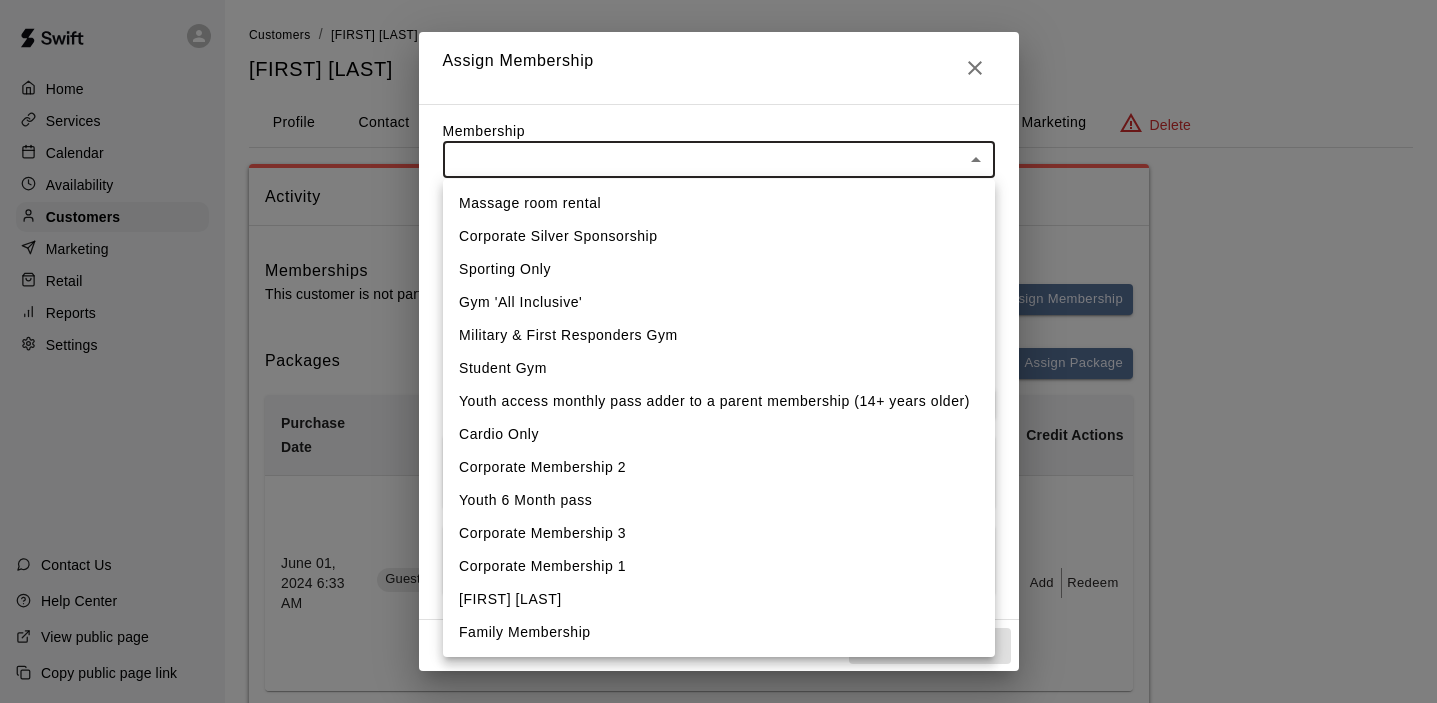 click on "Home Services Calendar Availability Customers Marketing Retail Reports Settings Contact Us Help Center View public page Copy public page link Customers / [FIRST] [LAST] [FIRST] [LAST] Profile Contact Family Wallet New Payments Invoices Credits Activity Marketing Delete Activity Memberships This customer is not part of any memberships. Assign Membership Packages Assign Package Purchase Date   Package Services Total Credits Credits Remaining Expiry Credit Actions June 01, 2024 6:33 AM Guest Drop in Access Half Court Turf Half Full Court Batting Cage (Individual) Turf Full Batting Cage (team) Pickle Ball  1 1 June 01, 2025 Add Redeem Rows per page: 5 * 1–1 of 1 Bookings Booking Date   Service For Amount Paid Payment Method Credits Used Attendance Status Participating Staff June 26, 2025 11:00 AM Kids Fit (Ages 8-13) [FIRST] [LAST] 17.5 Card N/A Unknown [FIRST] [LAST] June 25, 2025 11:00 AM Mini Fit [FIRST] [LAST] 17.5 Card N/A Unknown [FIRST] [LAST] June 25, 2025 11:00 AM Mini Fit [FIRST]  [LAST] 17.5 Card N/A 10" at bounding box center [718, 1055] 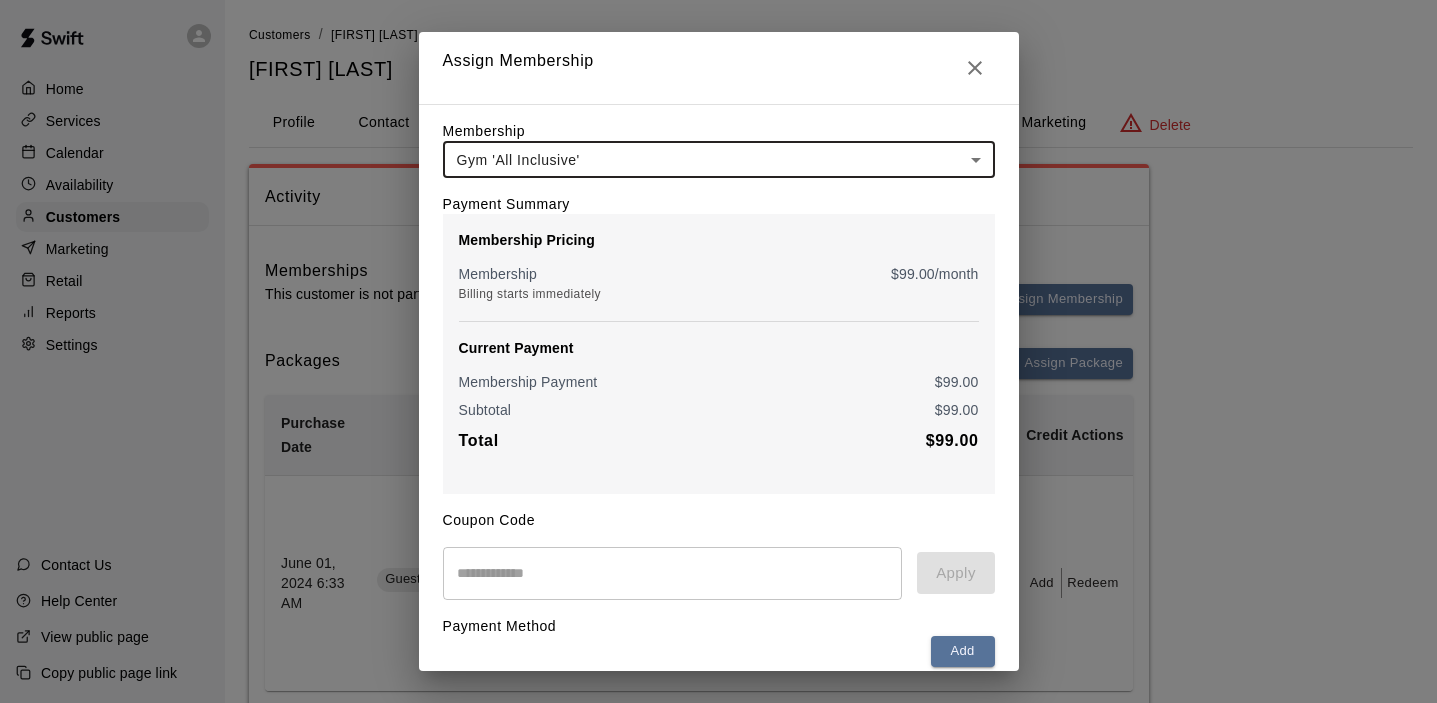 scroll, scrollTop: 85, scrollLeft: 0, axis: vertical 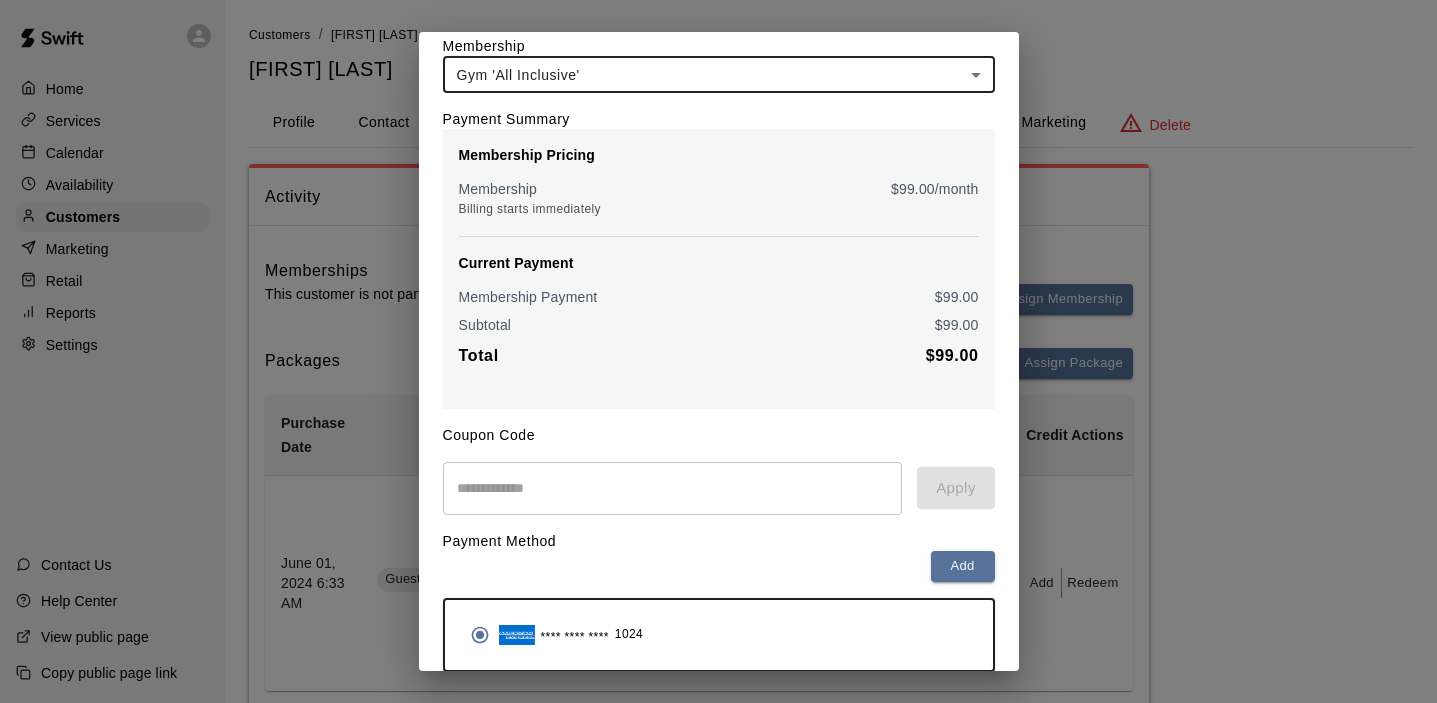 click at bounding box center [673, 488] 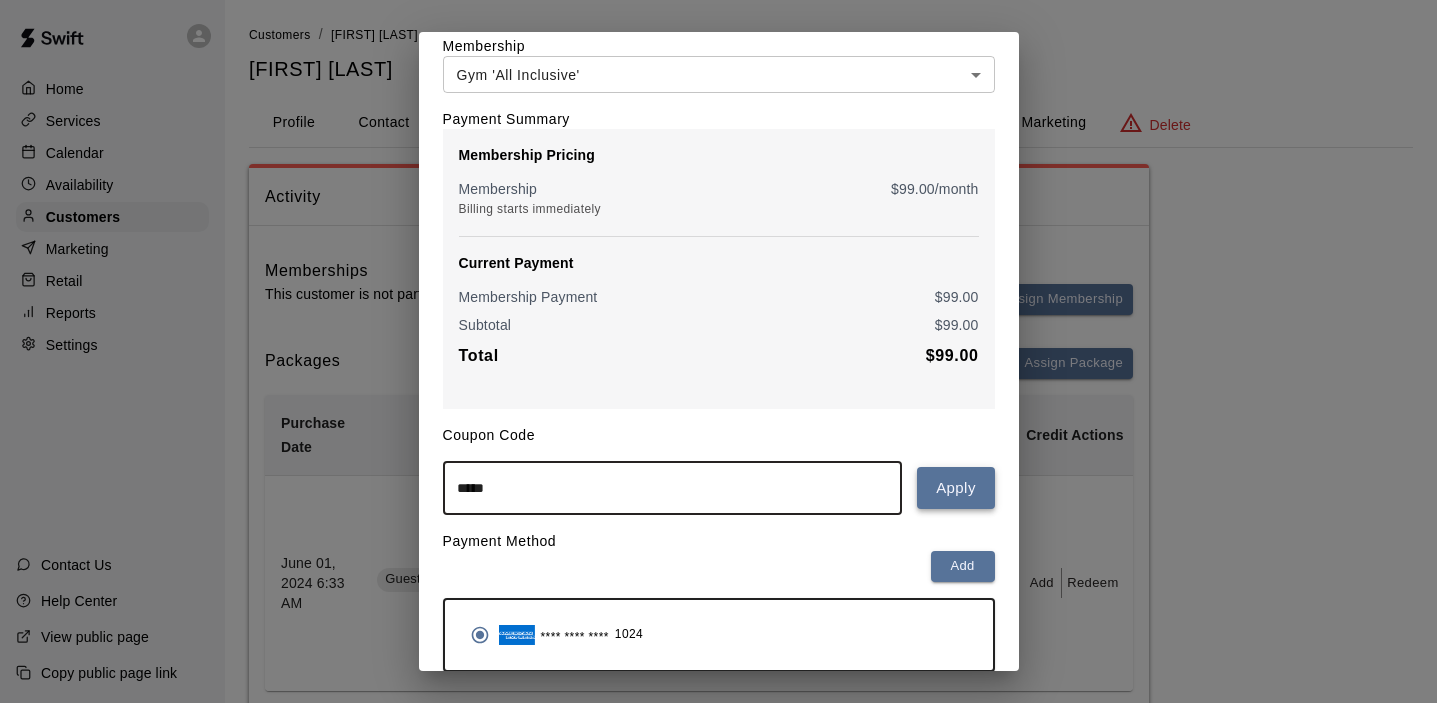 type on "*****" 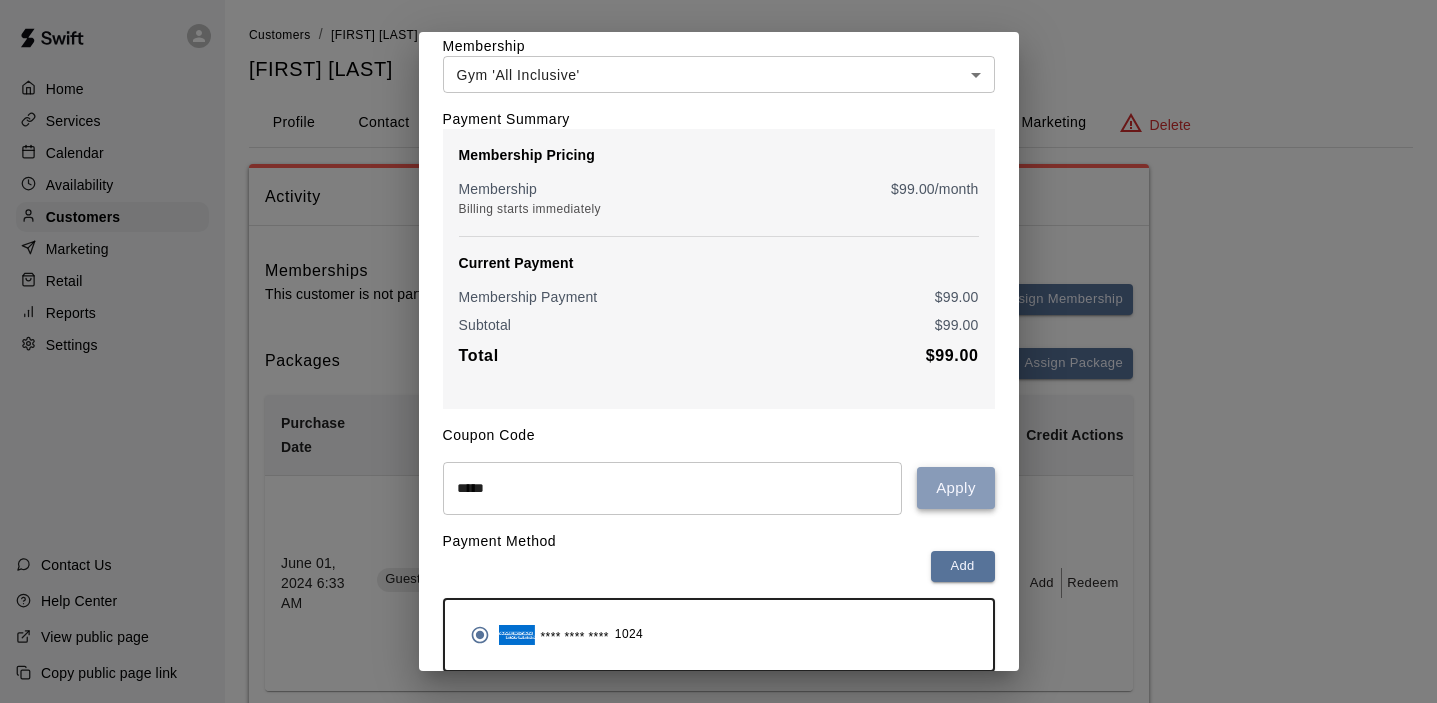 click on "Apply" at bounding box center [955, 488] 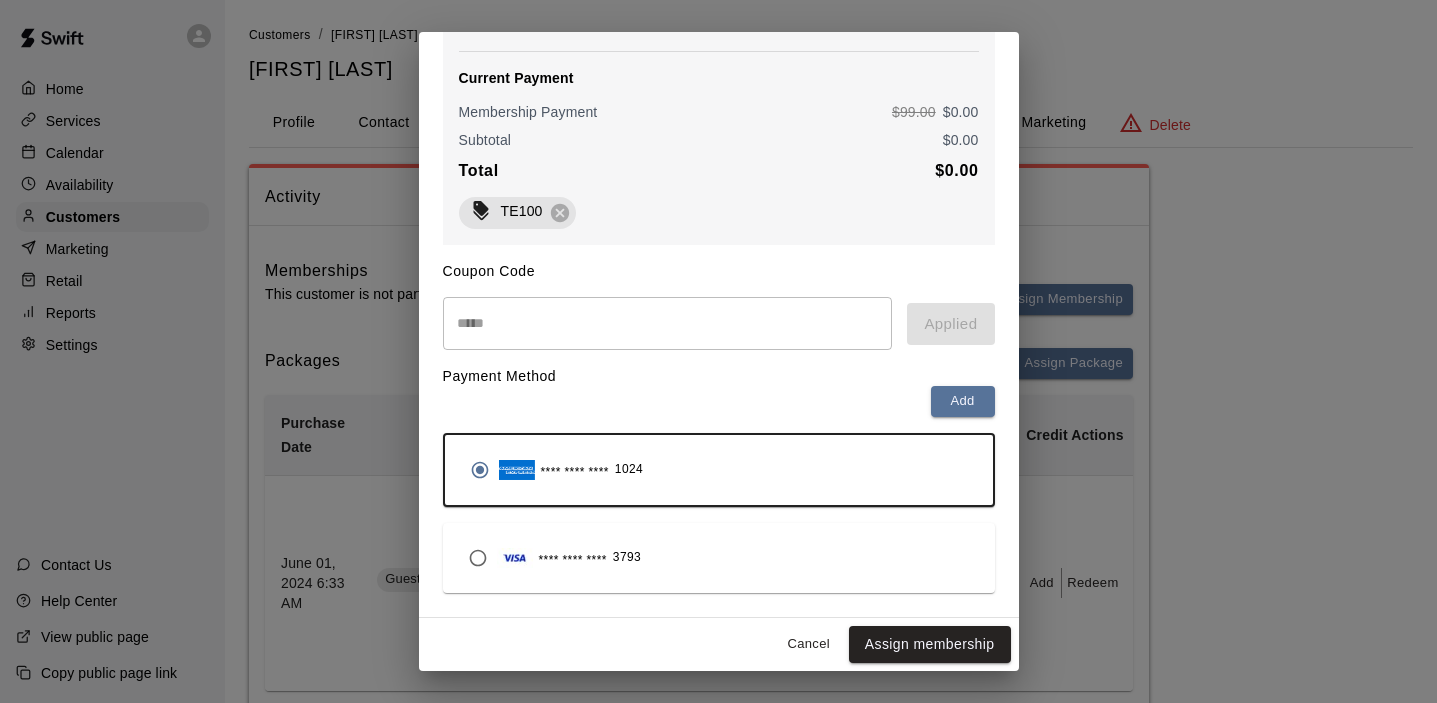 scroll, scrollTop: 272, scrollLeft: 0, axis: vertical 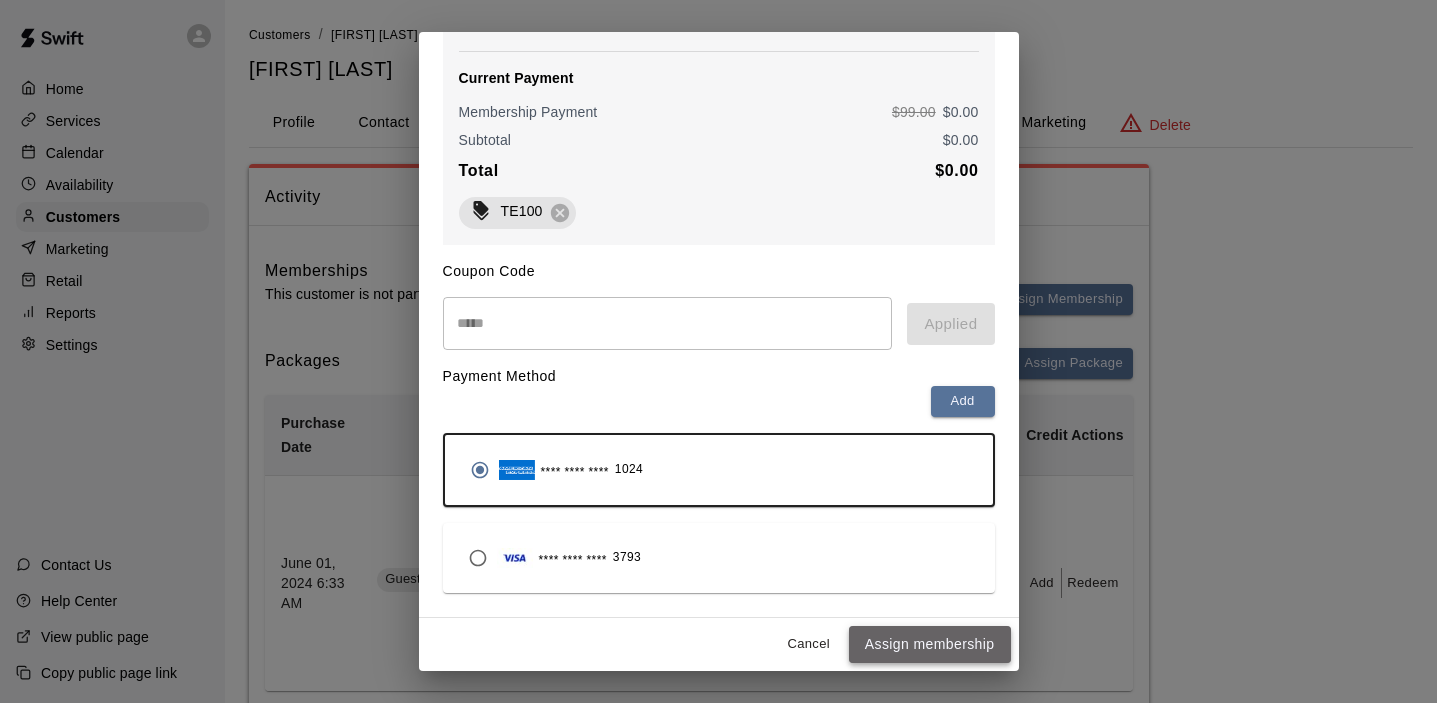 click on "Assign membership" at bounding box center (930, 644) 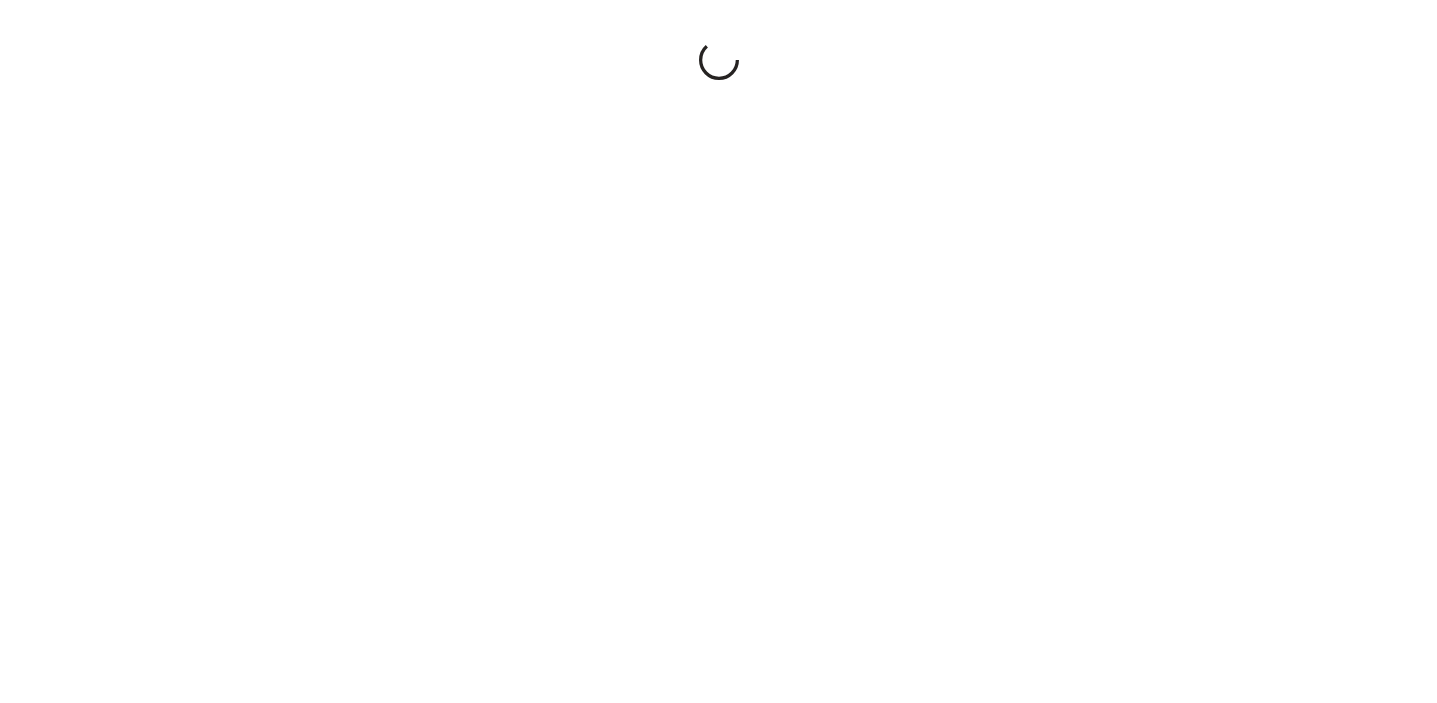 scroll, scrollTop: 0, scrollLeft: 0, axis: both 